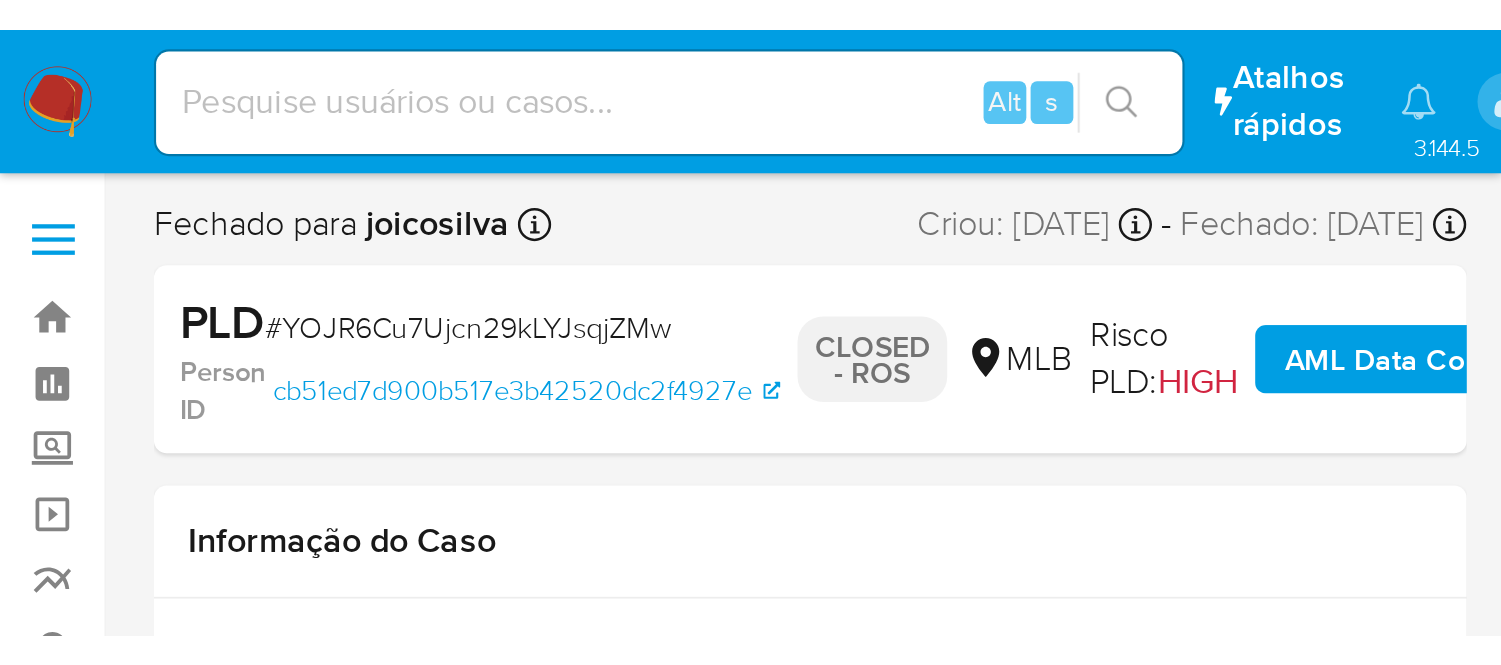 scroll, scrollTop: 0, scrollLeft: 0, axis: both 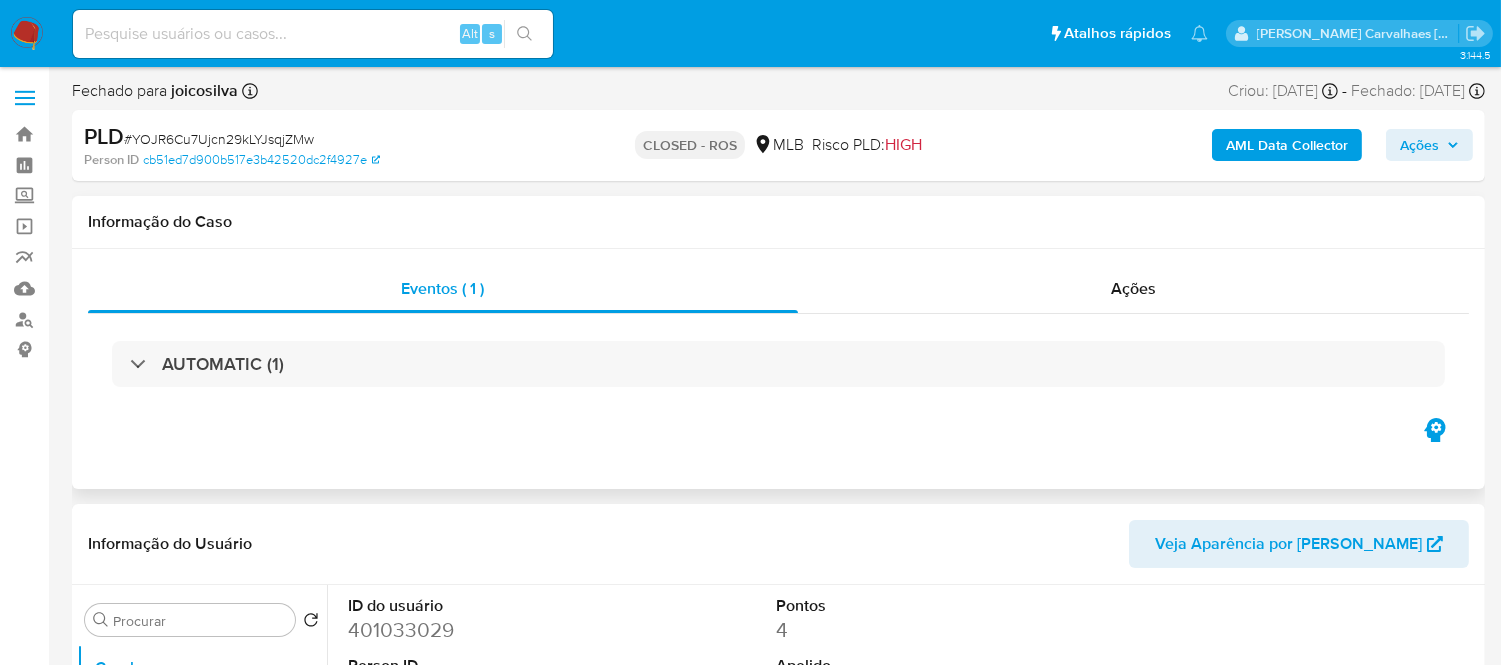 select on "10" 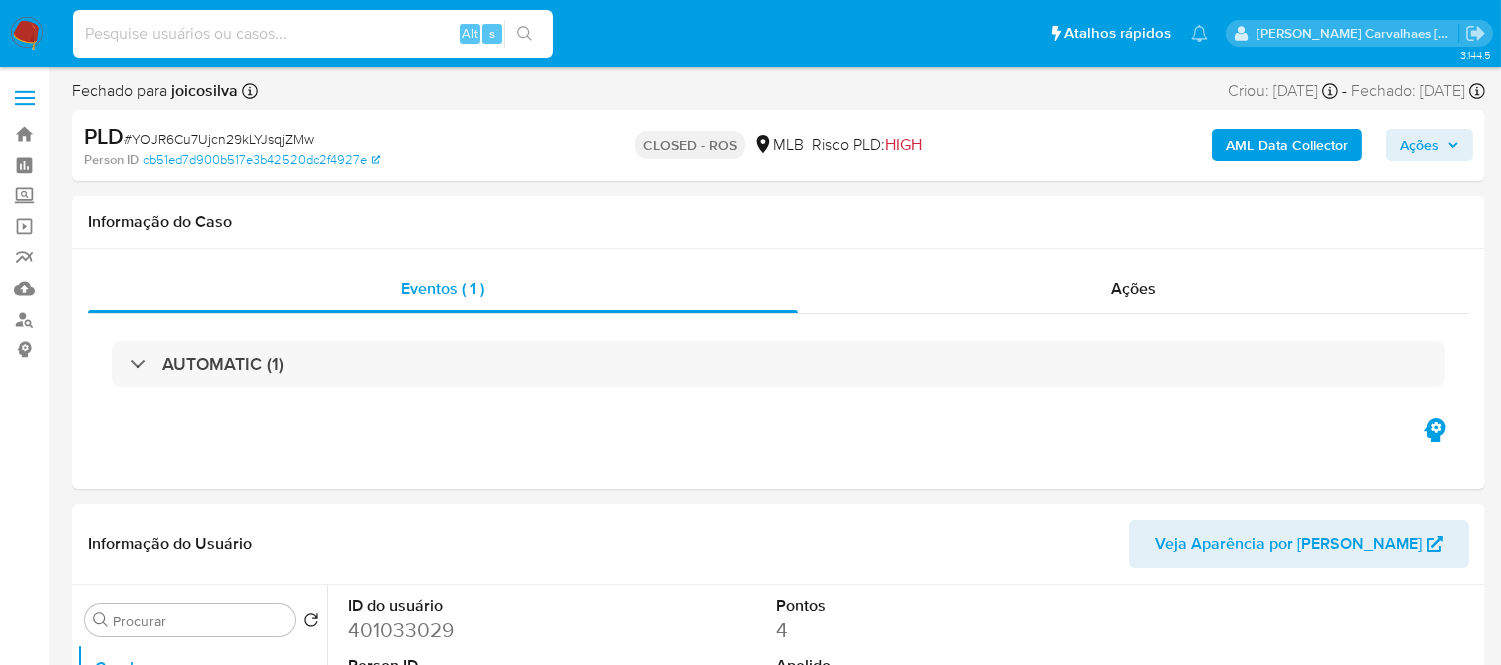 click at bounding box center (313, 34) 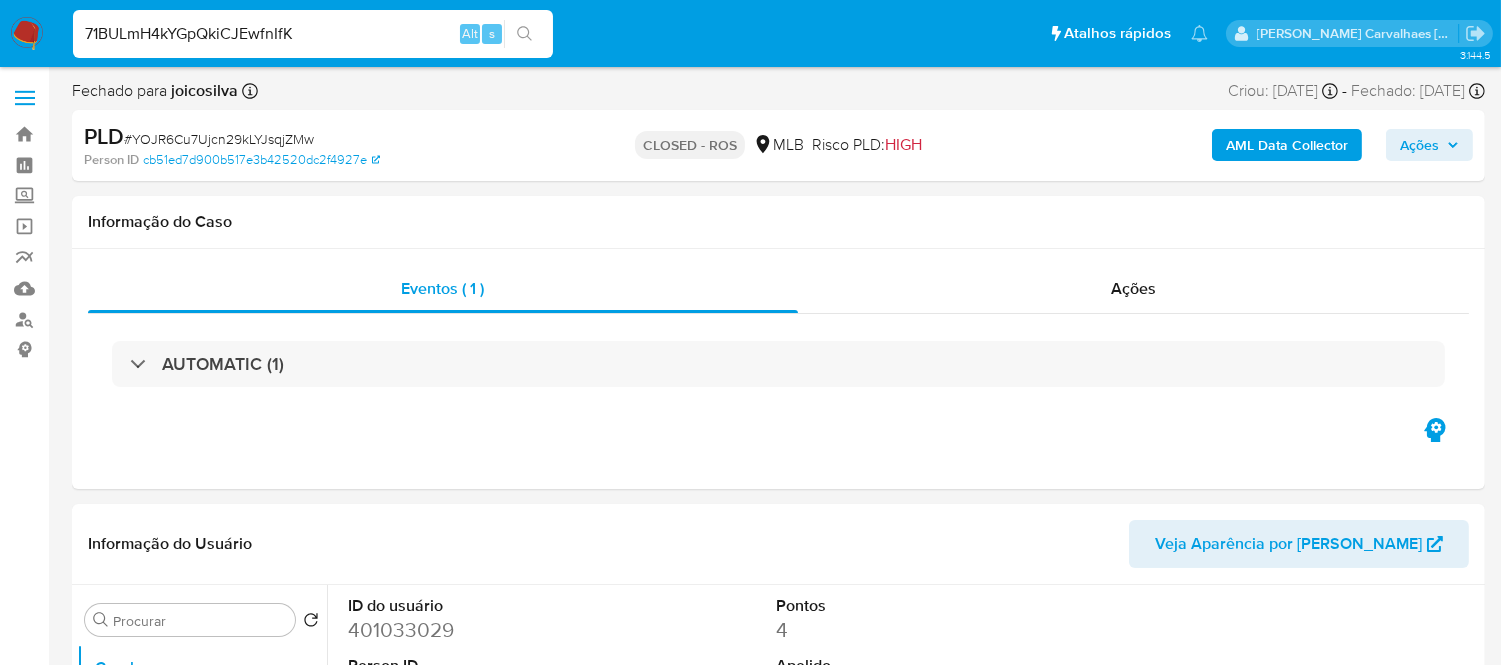 type on "71BULmH4kYGpQkiCJEwfnIfK" 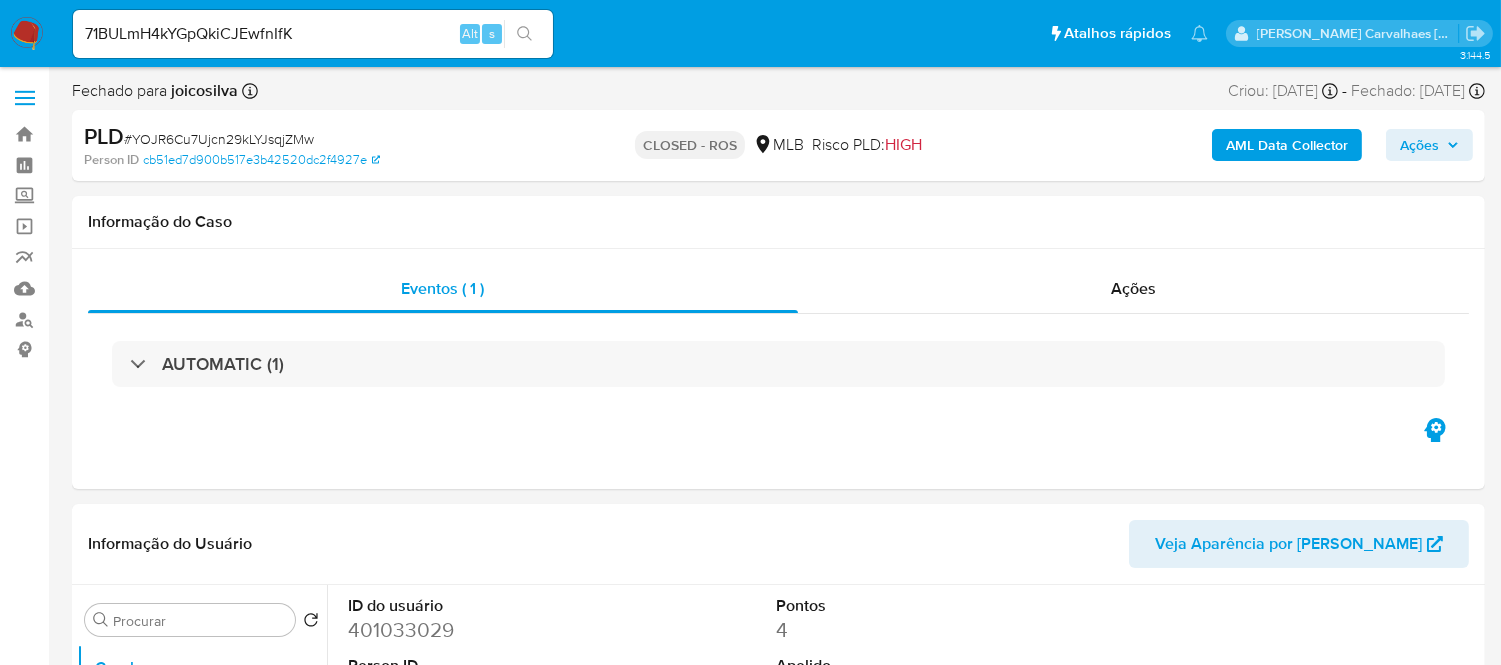 click at bounding box center (524, 34) 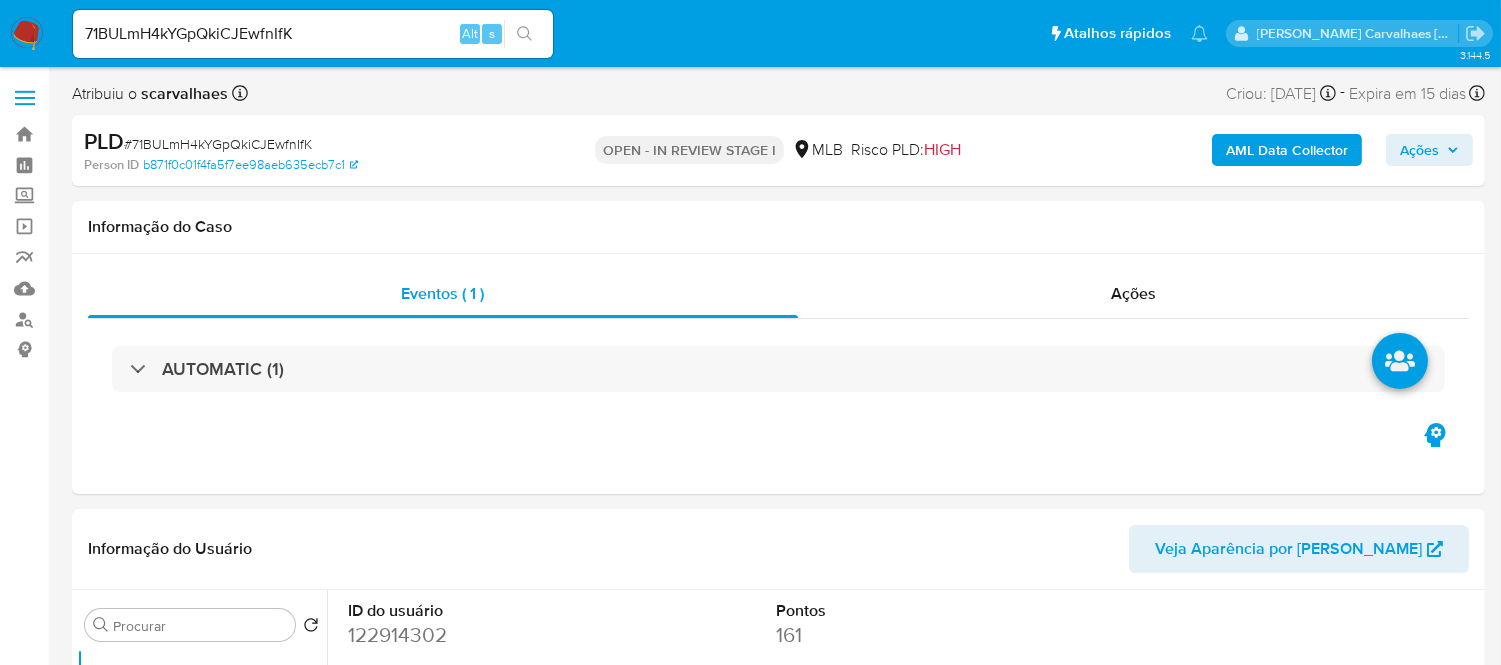 select on "10" 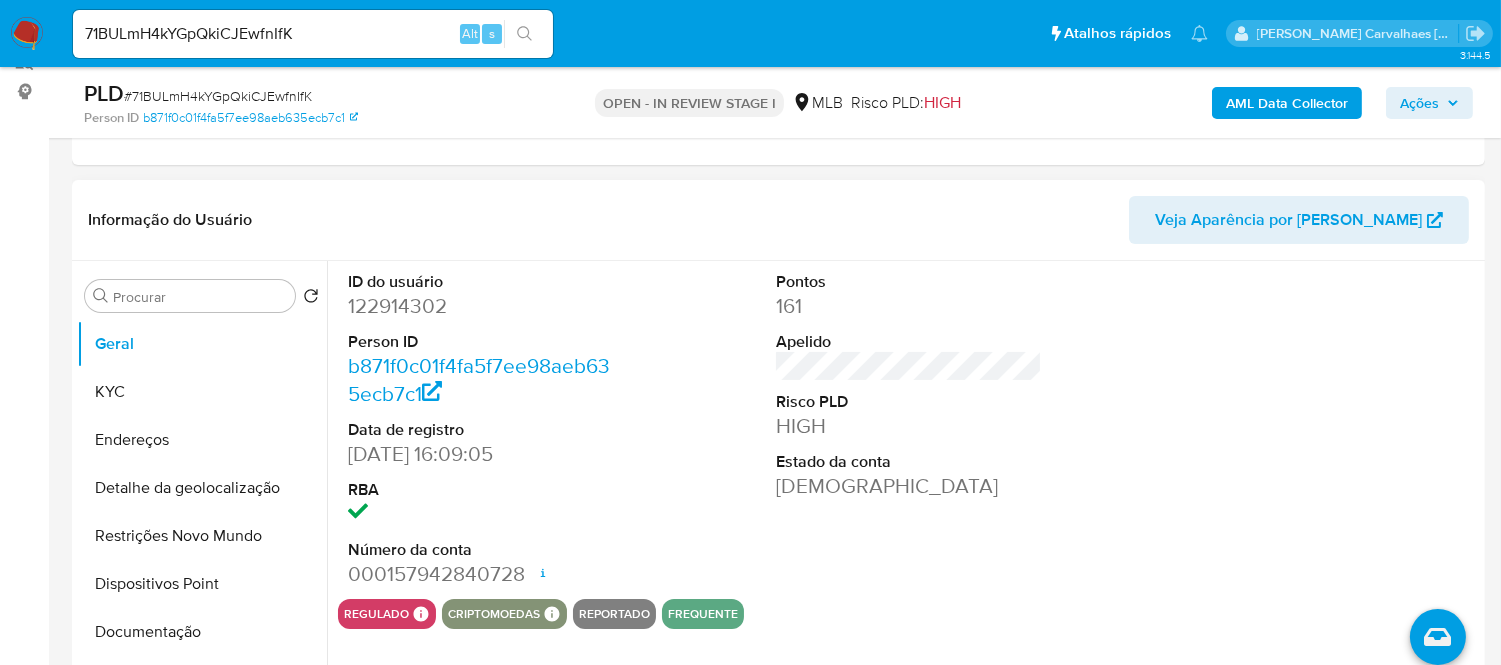 scroll, scrollTop: 333, scrollLeft: 0, axis: vertical 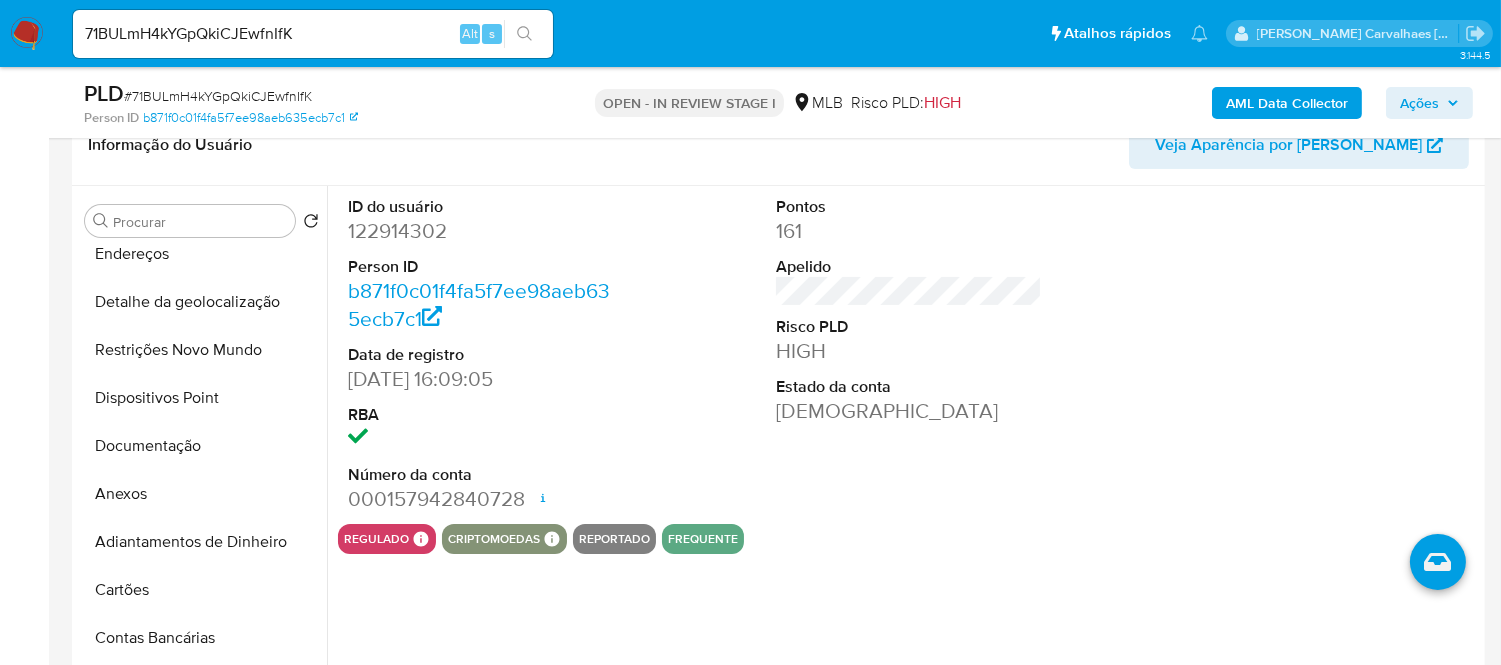 type 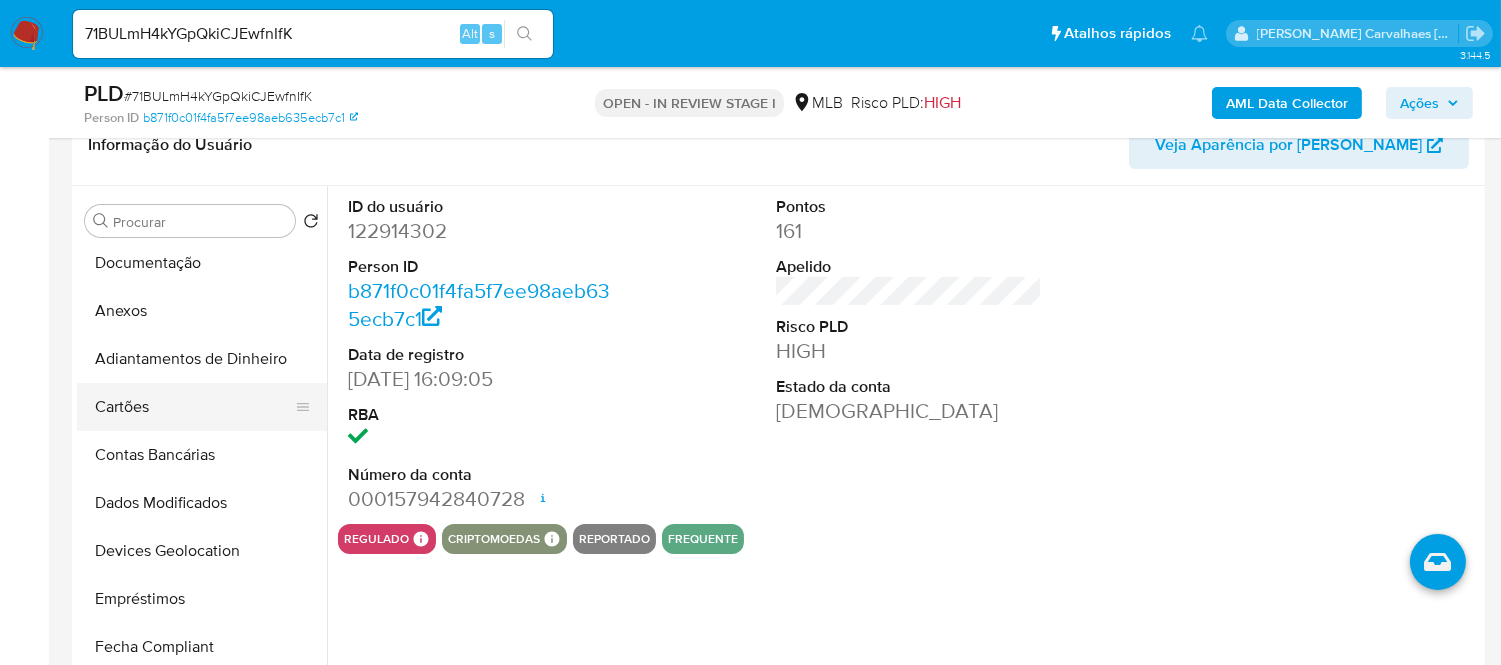 scroll, scrollTop: 333, scrollLeft: 0, axis: vertical 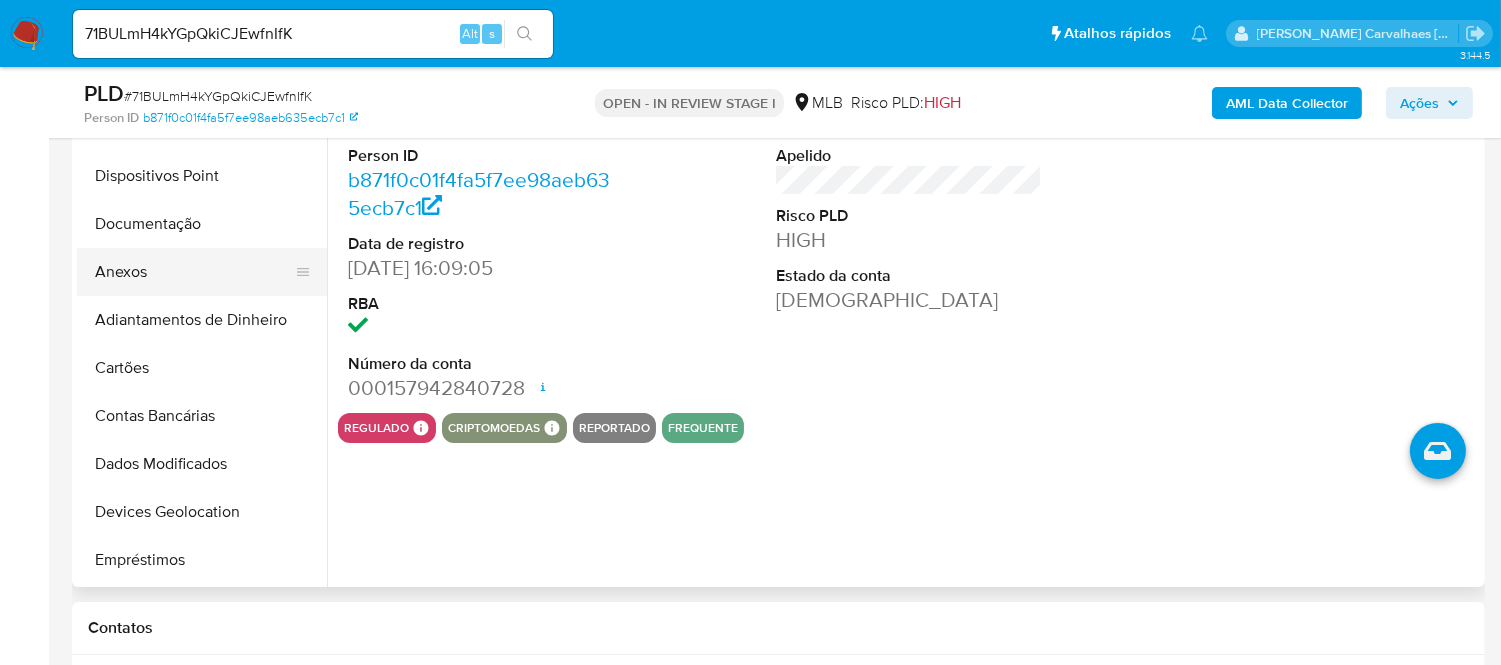 click on "Anexos" at bounding box center [194, 272] 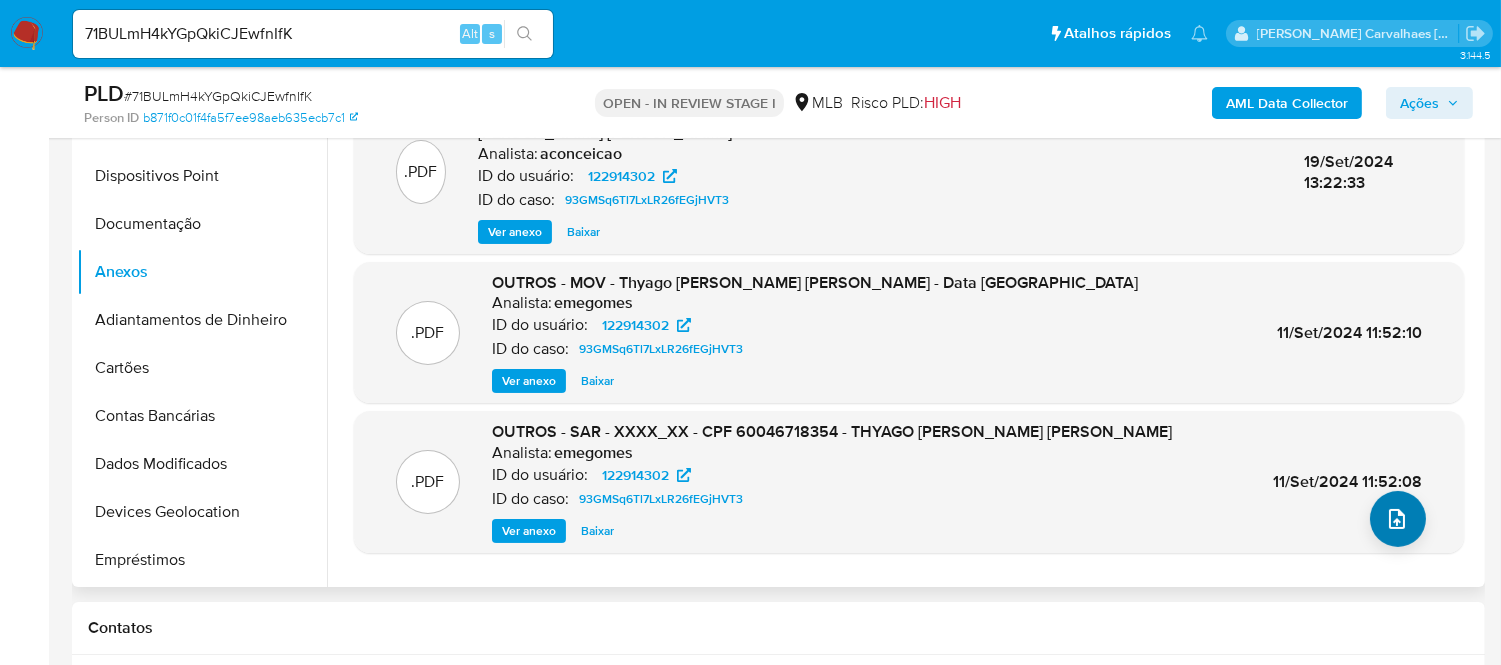 click 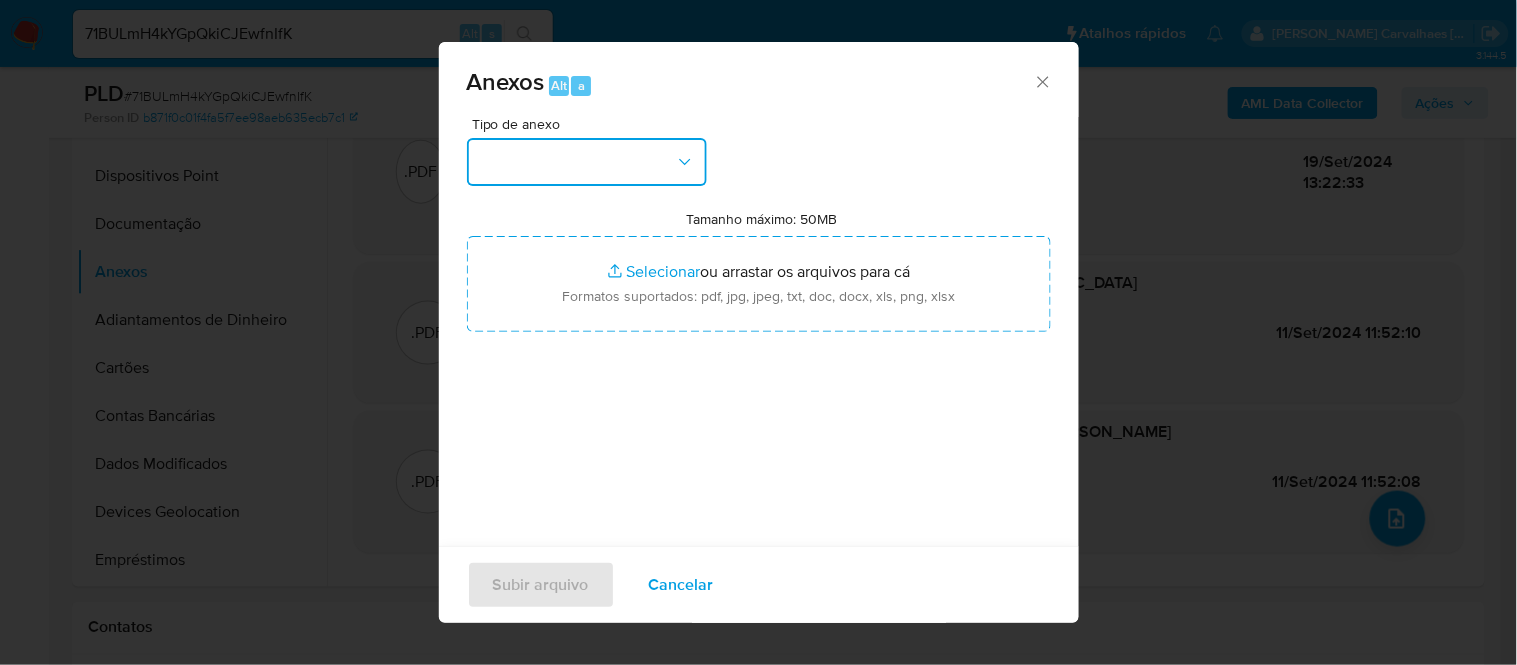 click 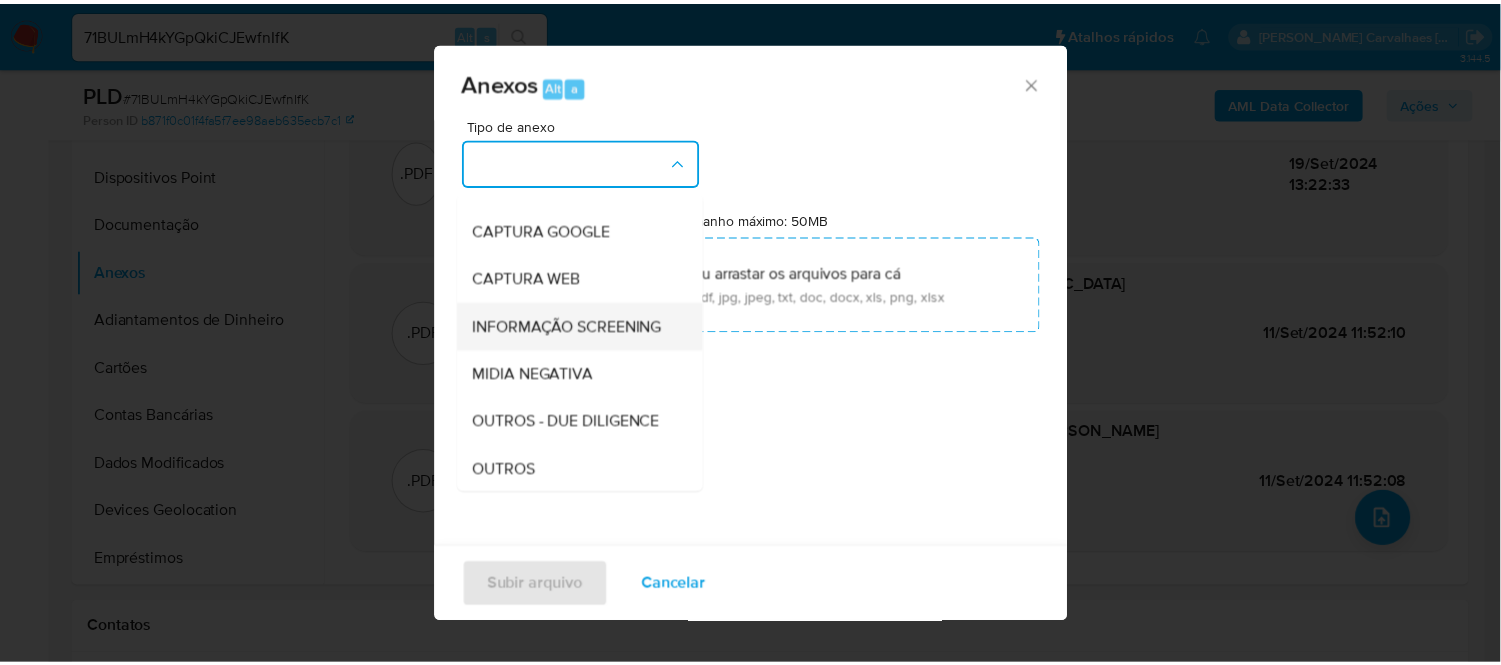 scroll, scrollTop: 307, scrollLeft: 0, axis: vertical 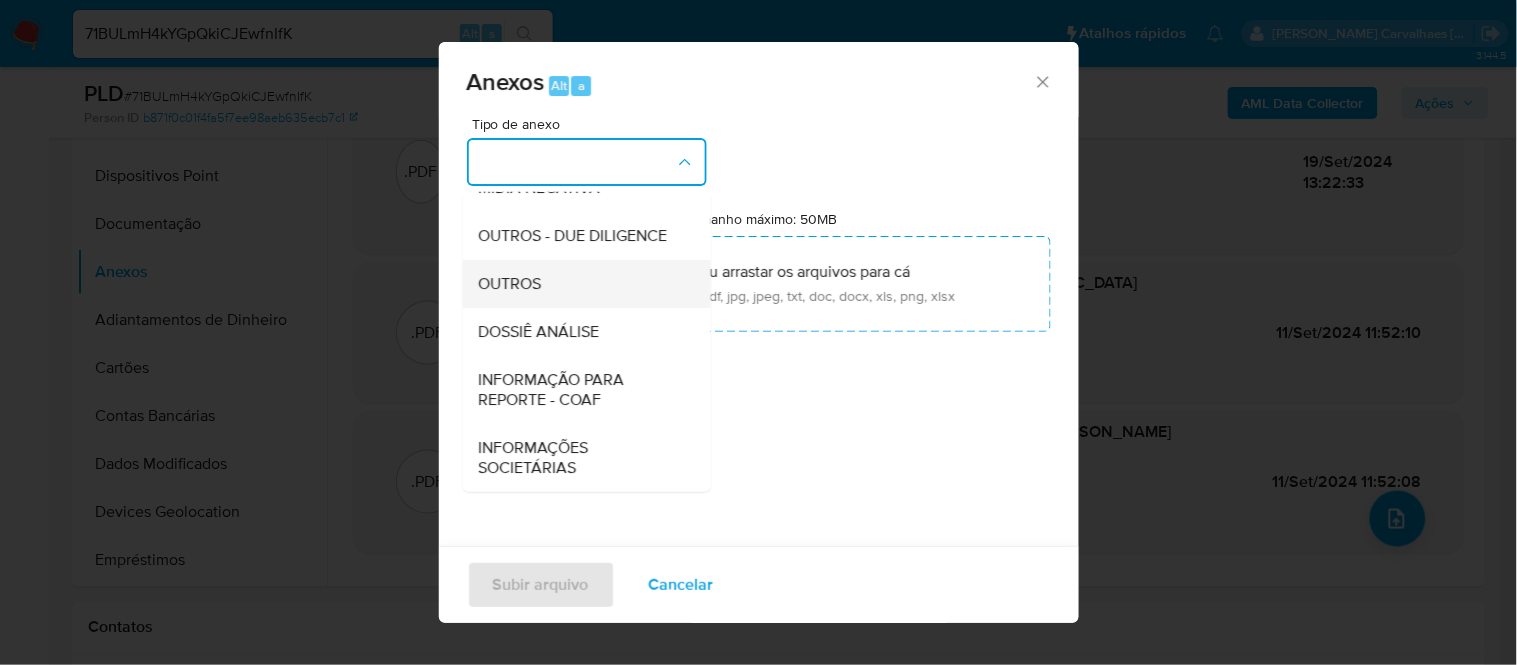 click on "OUTROS" at bounding box center [580, 283] 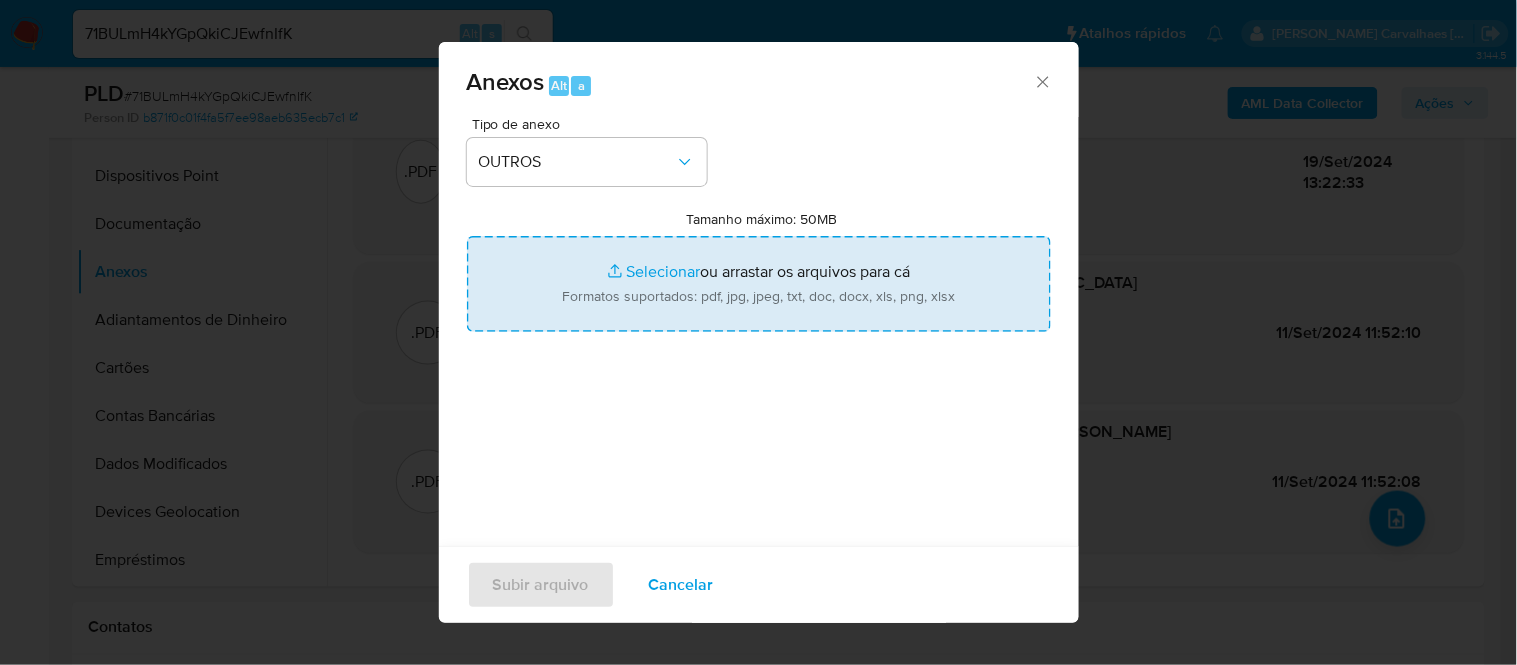 click on "Tamanho máximo: 50MB Selecionar arquivos" at bounding box center (759, 284) 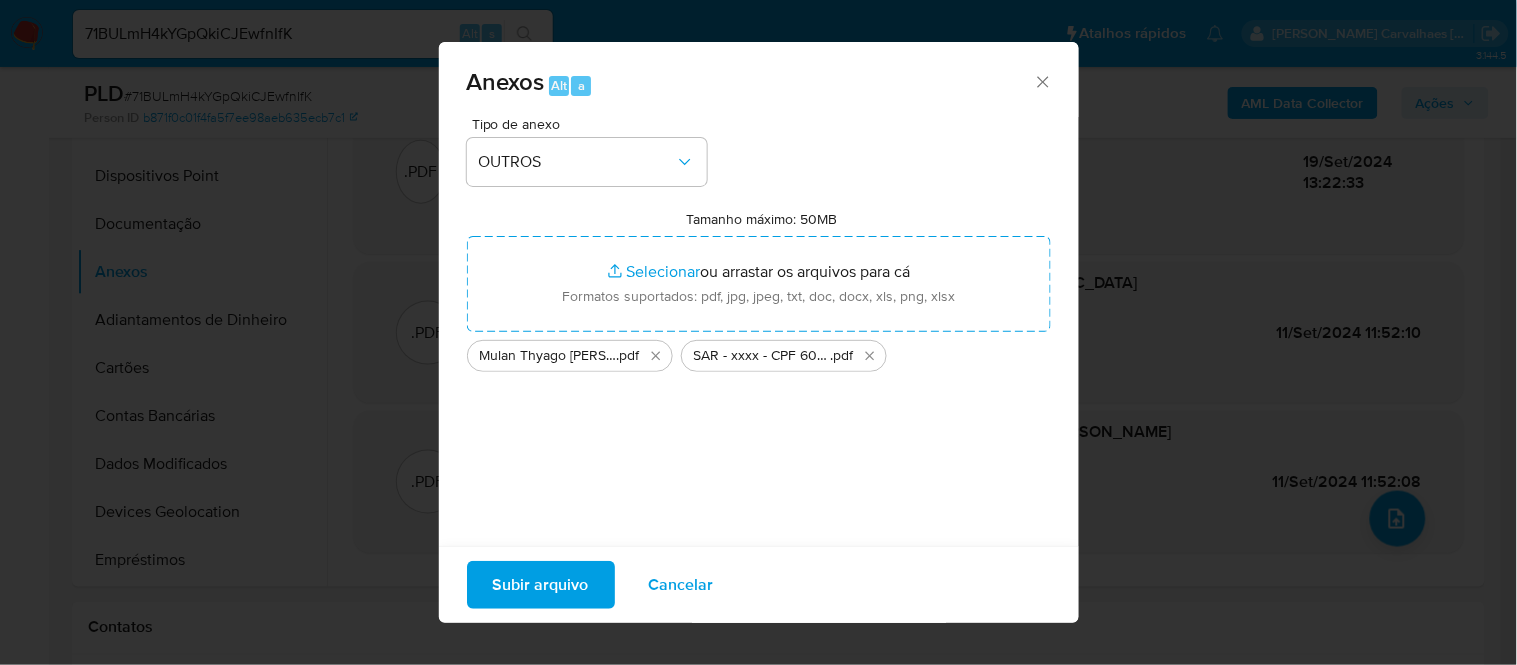 click on "Subir arquivo" at bounding box center (541, 585) 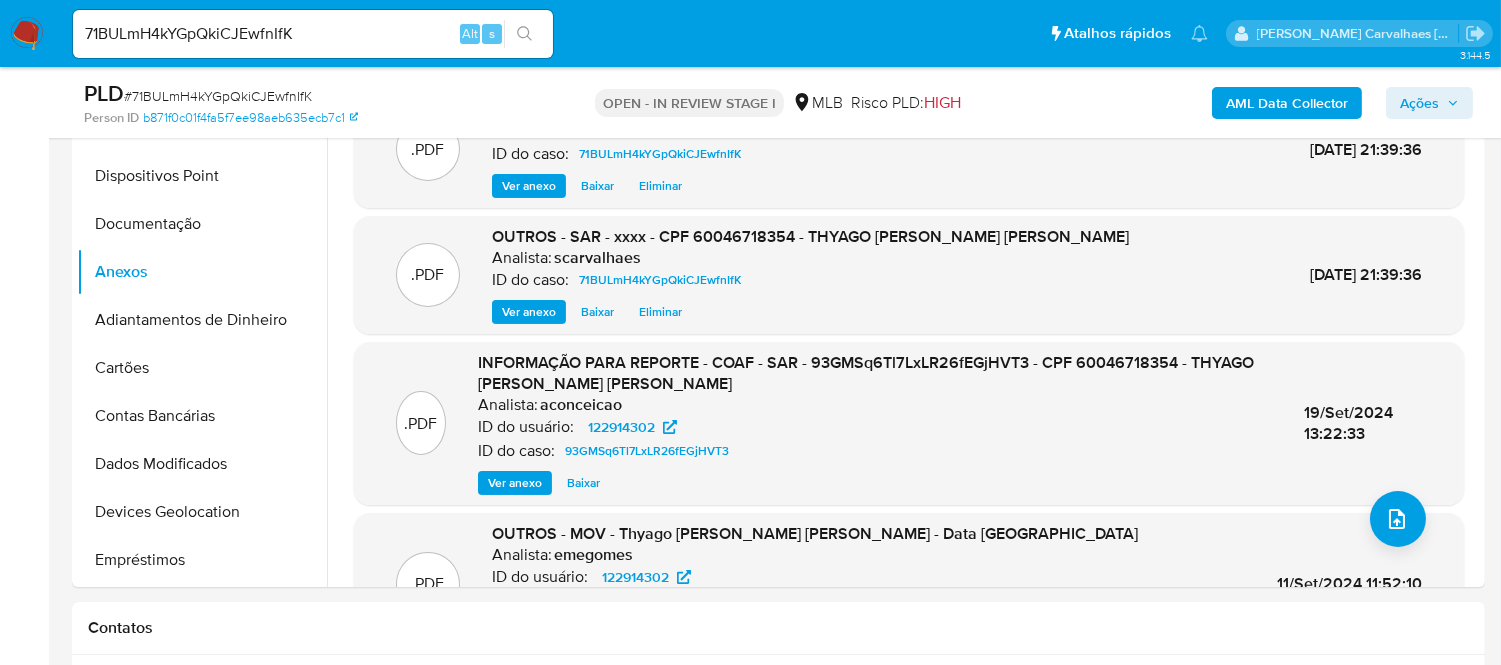 click on "Ações" at bounding box center [1429, 103] 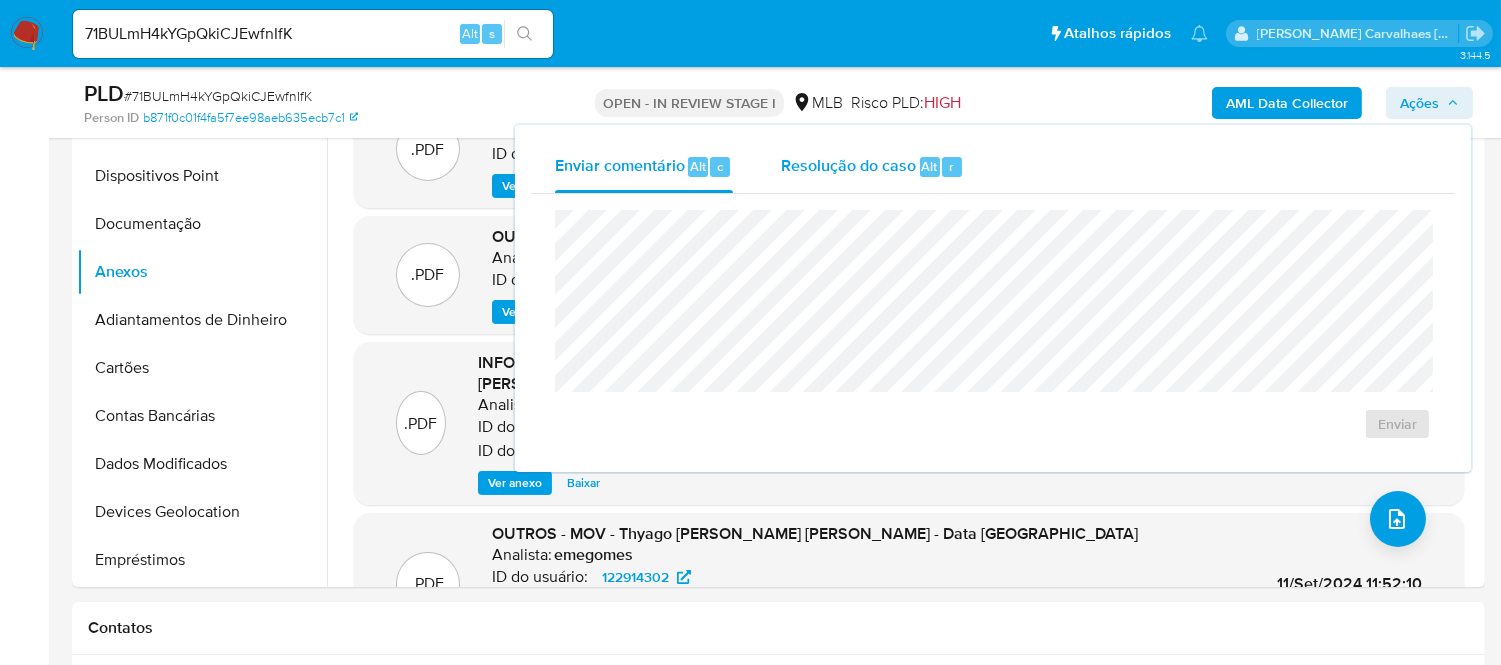 click on "Resolução do caso" at bounding box center (848, 165) 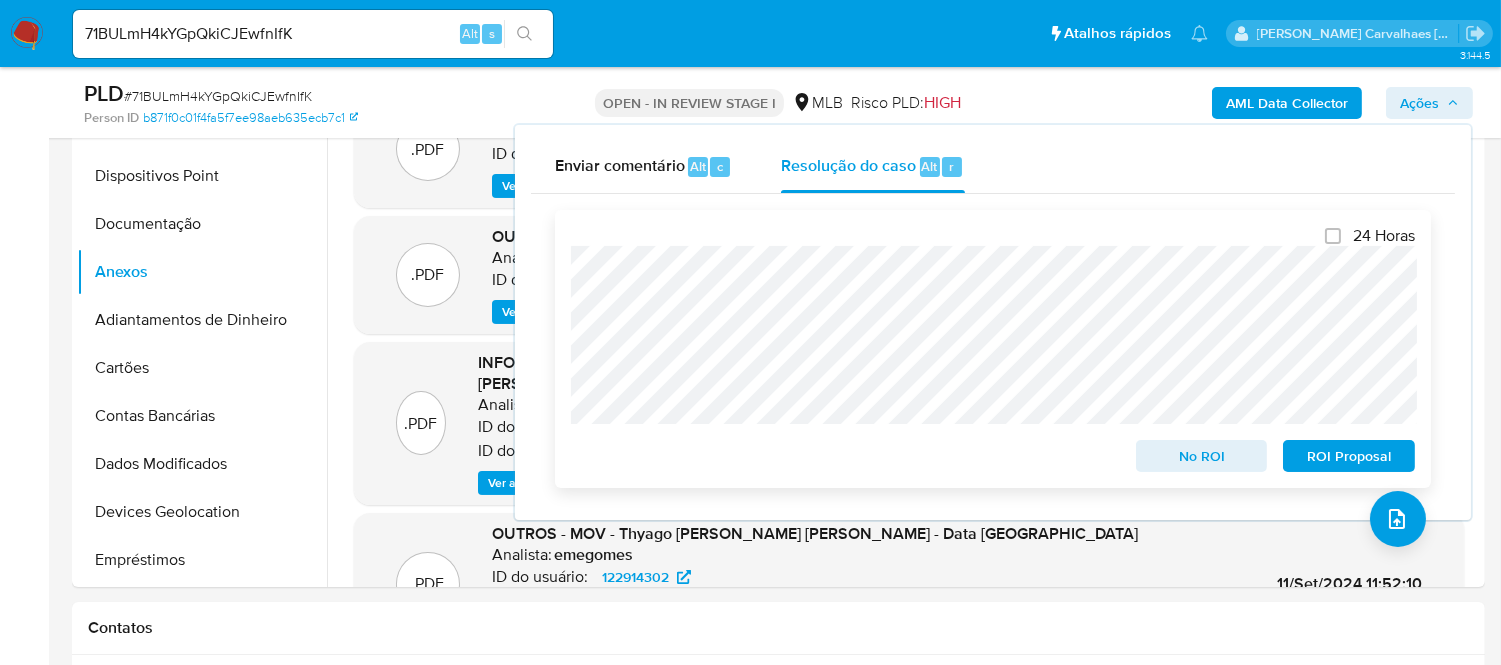 click on "ROI Proposal" at bounding box center [1349, 456] 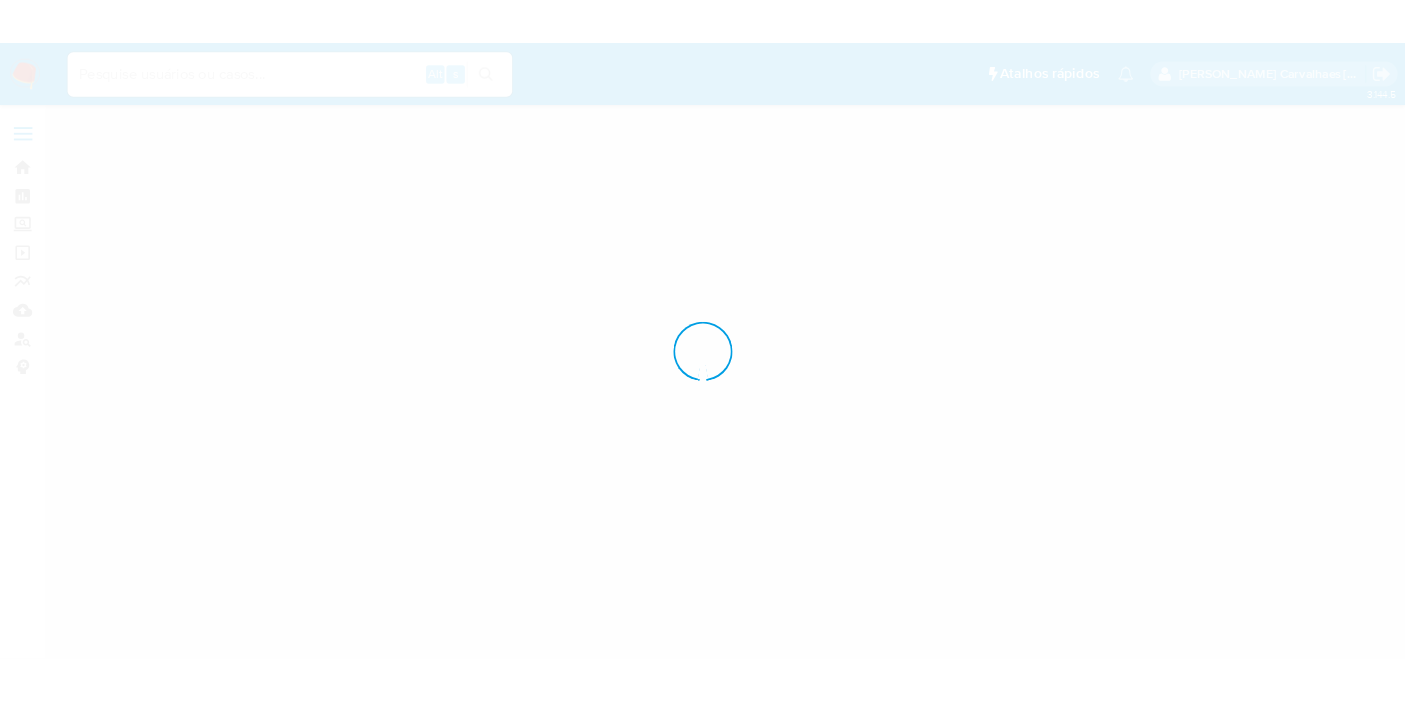 scroll, scrollTop: 0, scrollLeft: 0, axis: both 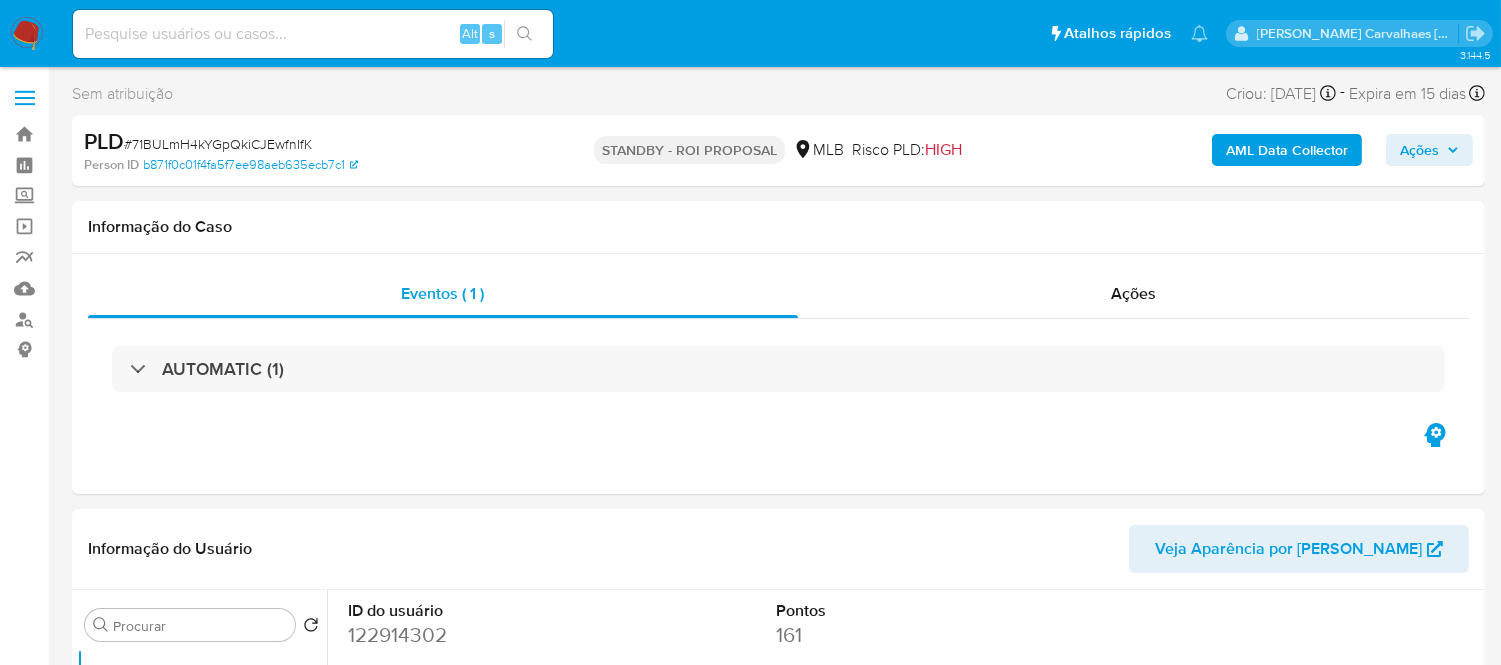 select on "10" 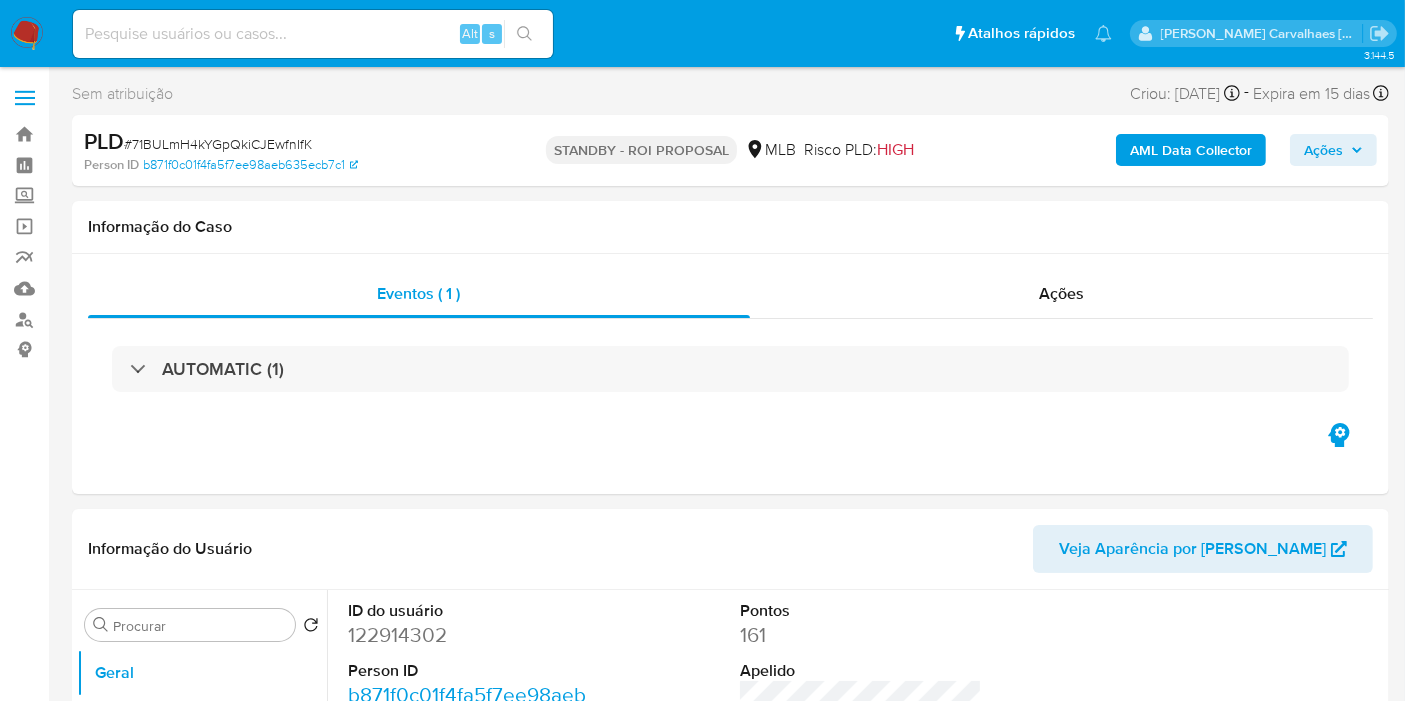click at bounding box center (313, 34) 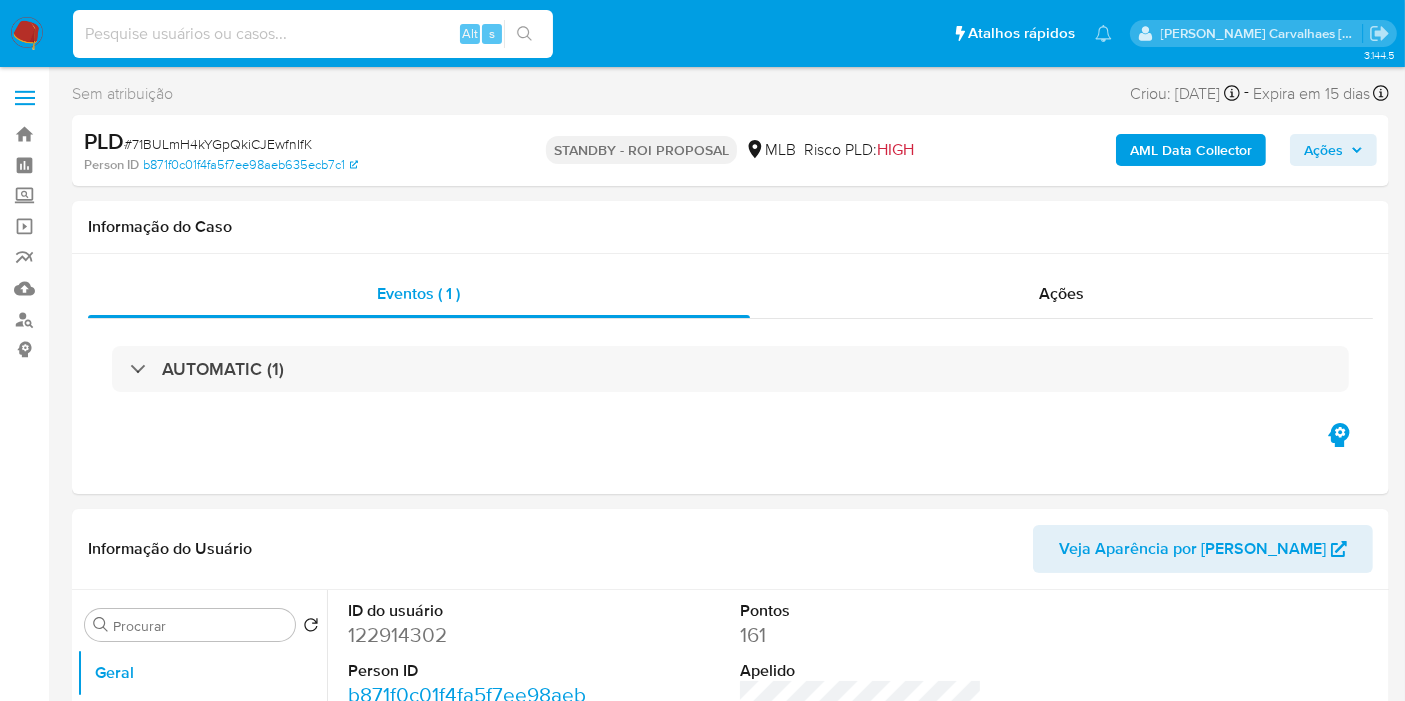 paste on "qc2ff9Whgl3qJMbmF6c9RedC" 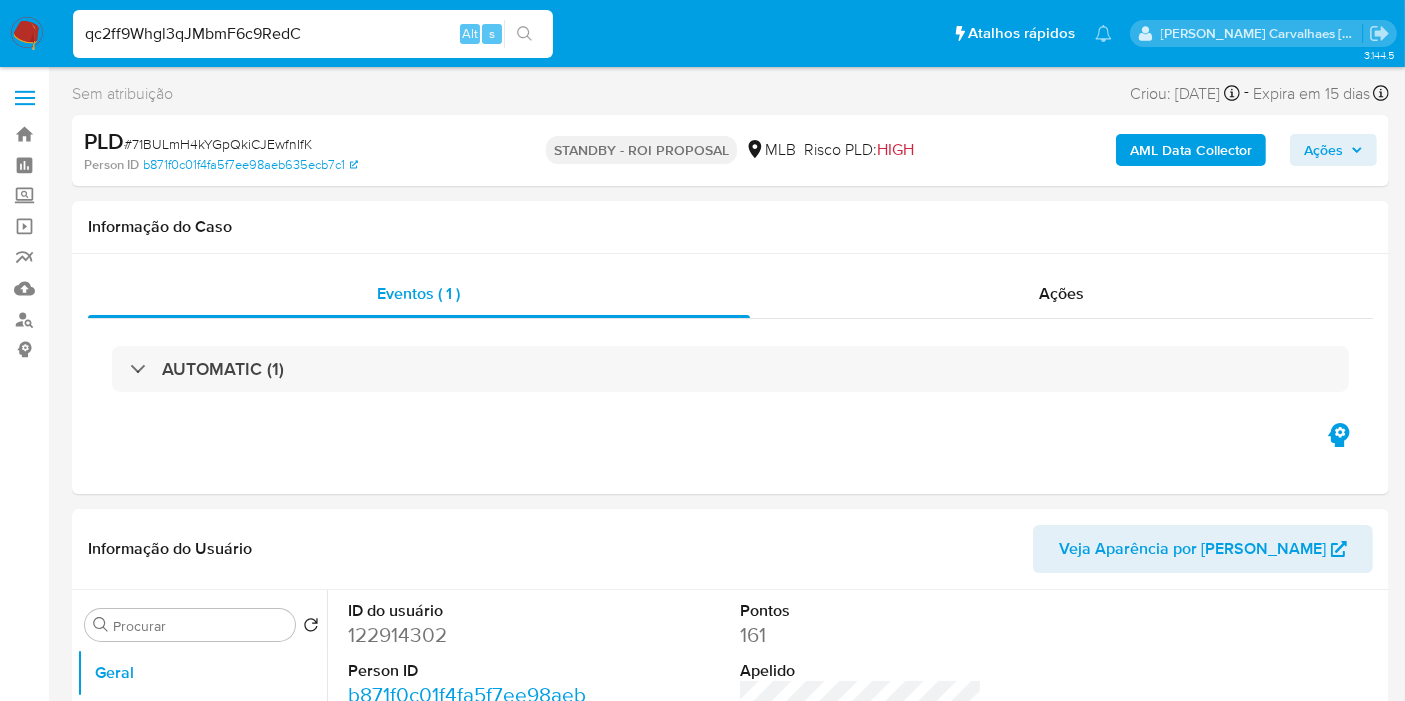 type on "qc2ff9Whgl3qJMbmF6c9RedC" 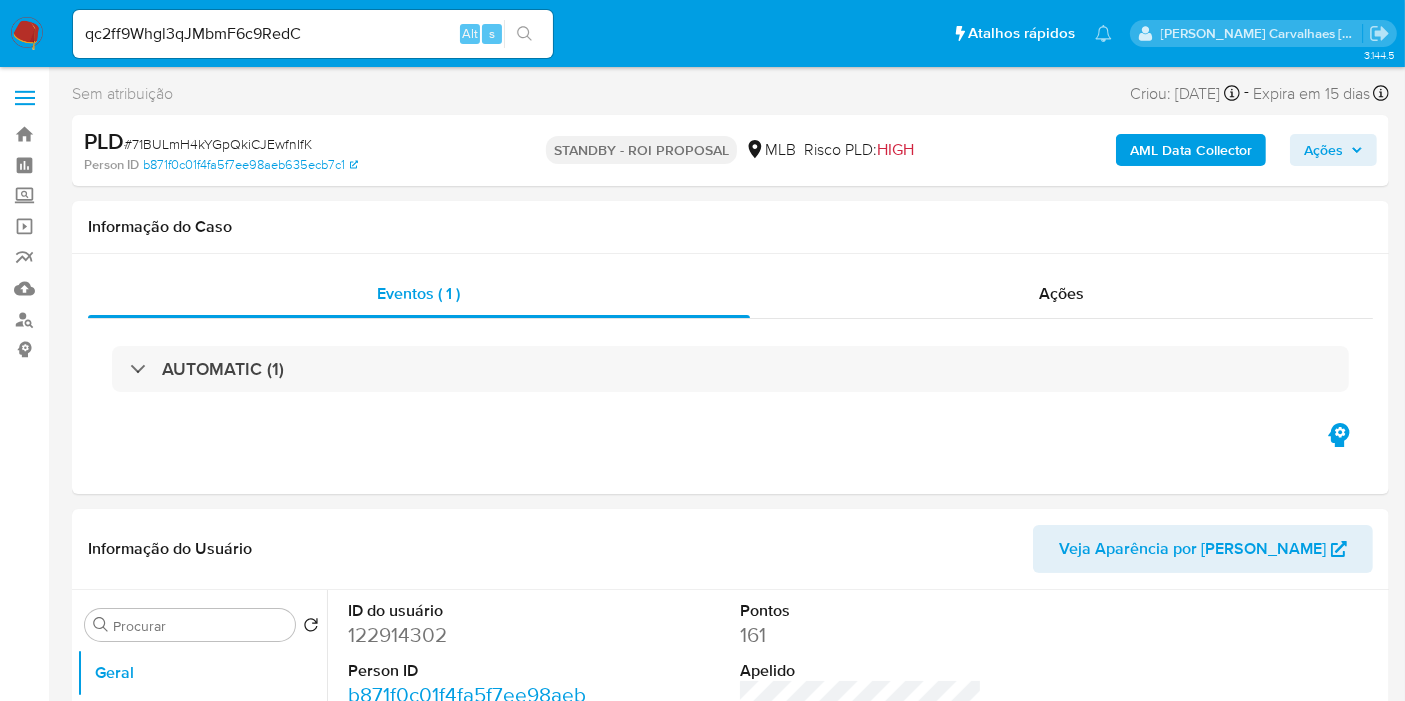 click 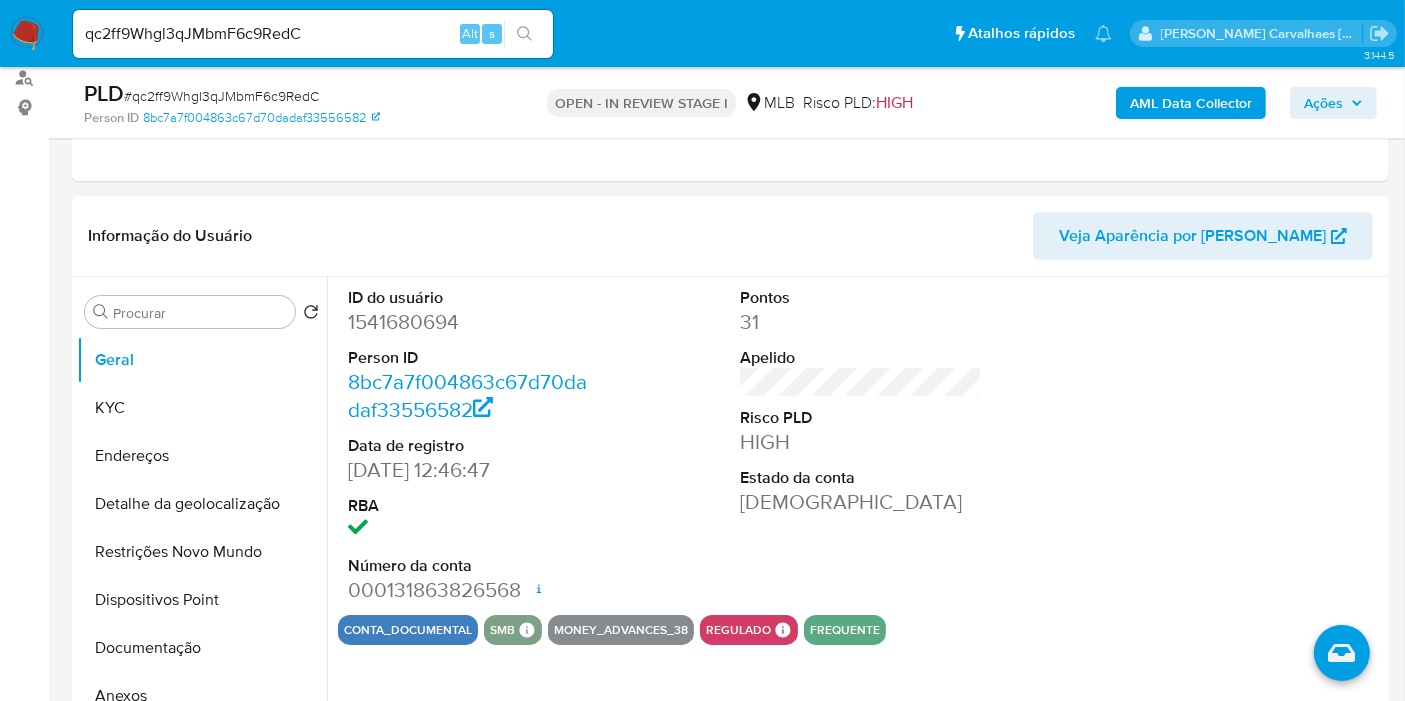 select on "10" 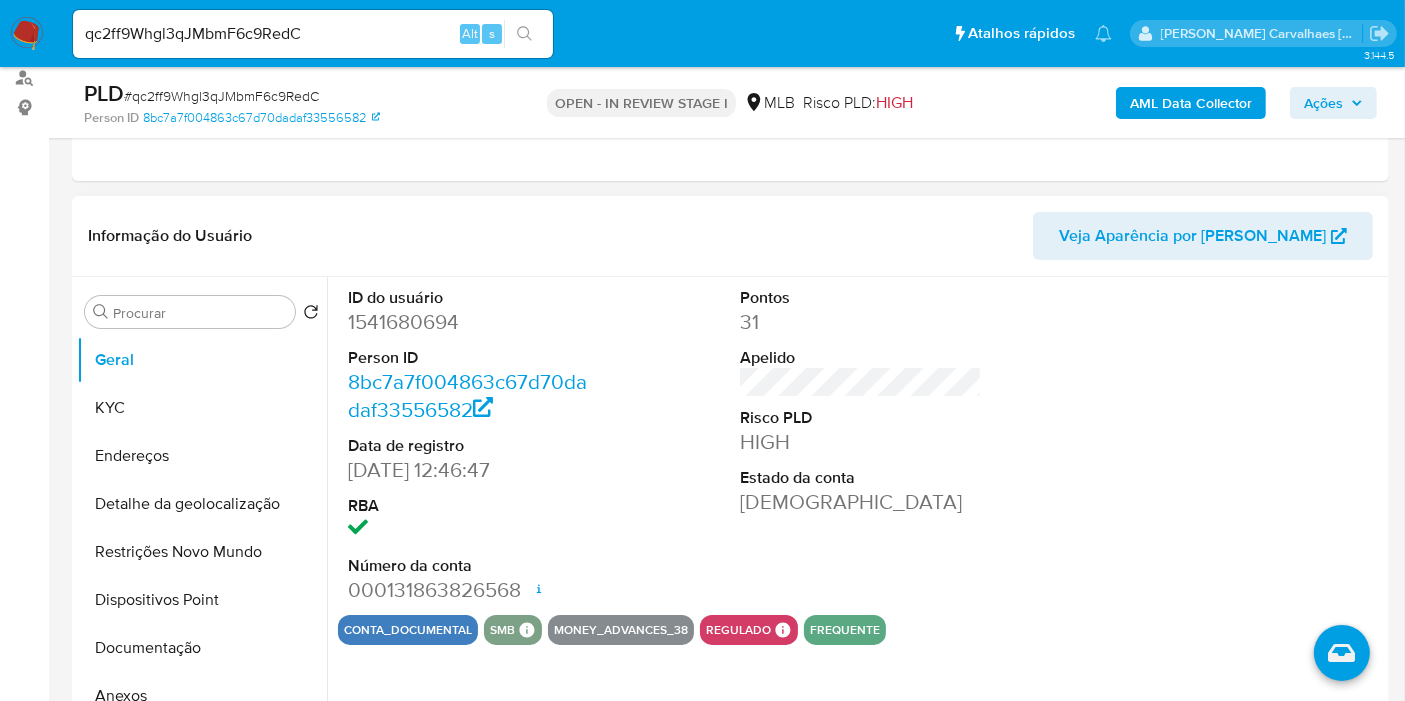 scroll, scrollTop: 333, scrollLeft: 0, axis: vertical 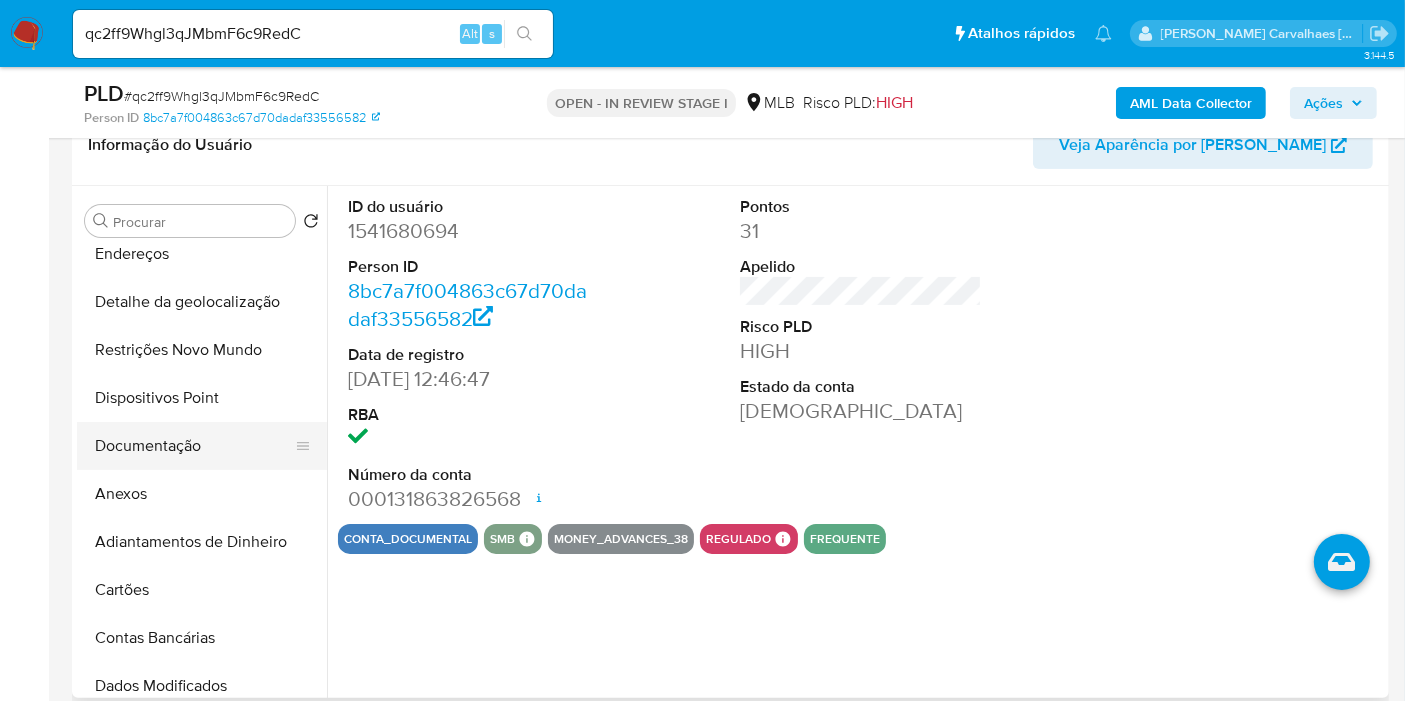 click on "Documentação" at bounding box center [194, 446] 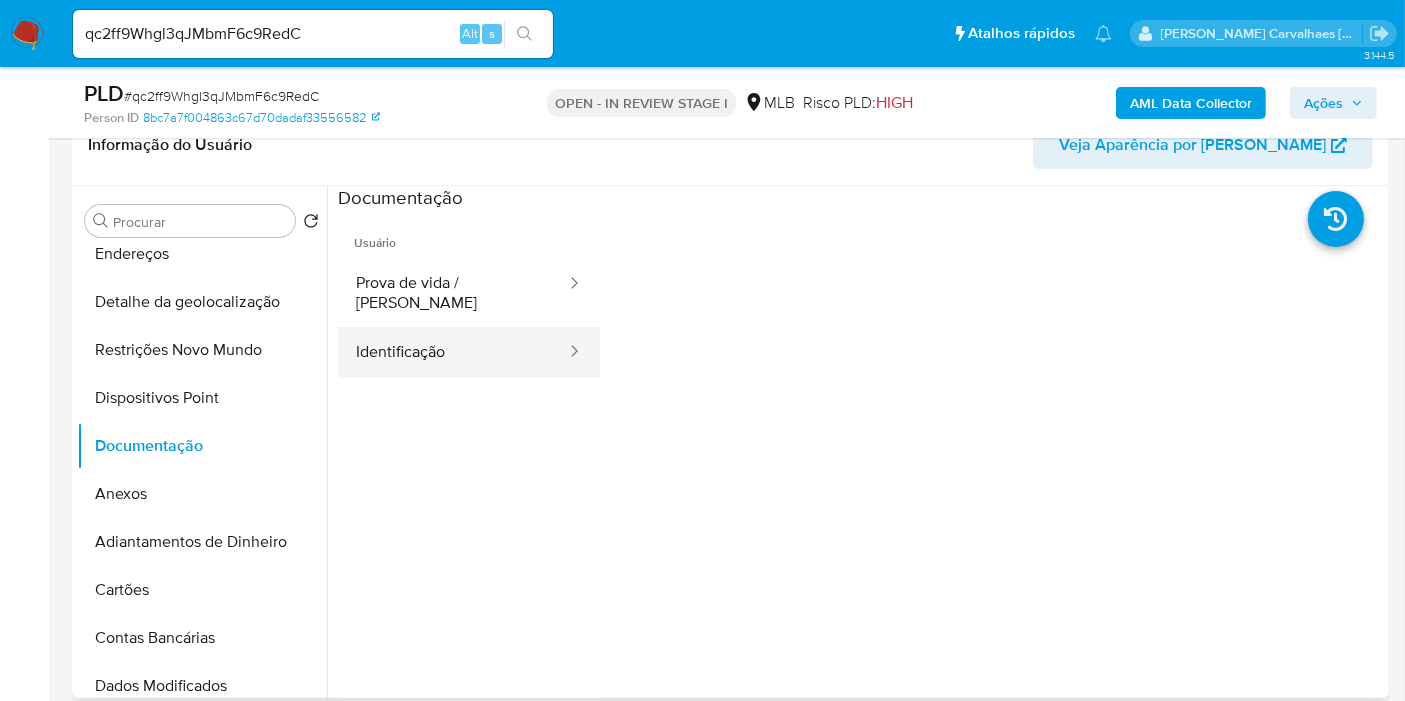 click on "Identificação" at bounding box center (453, 352) 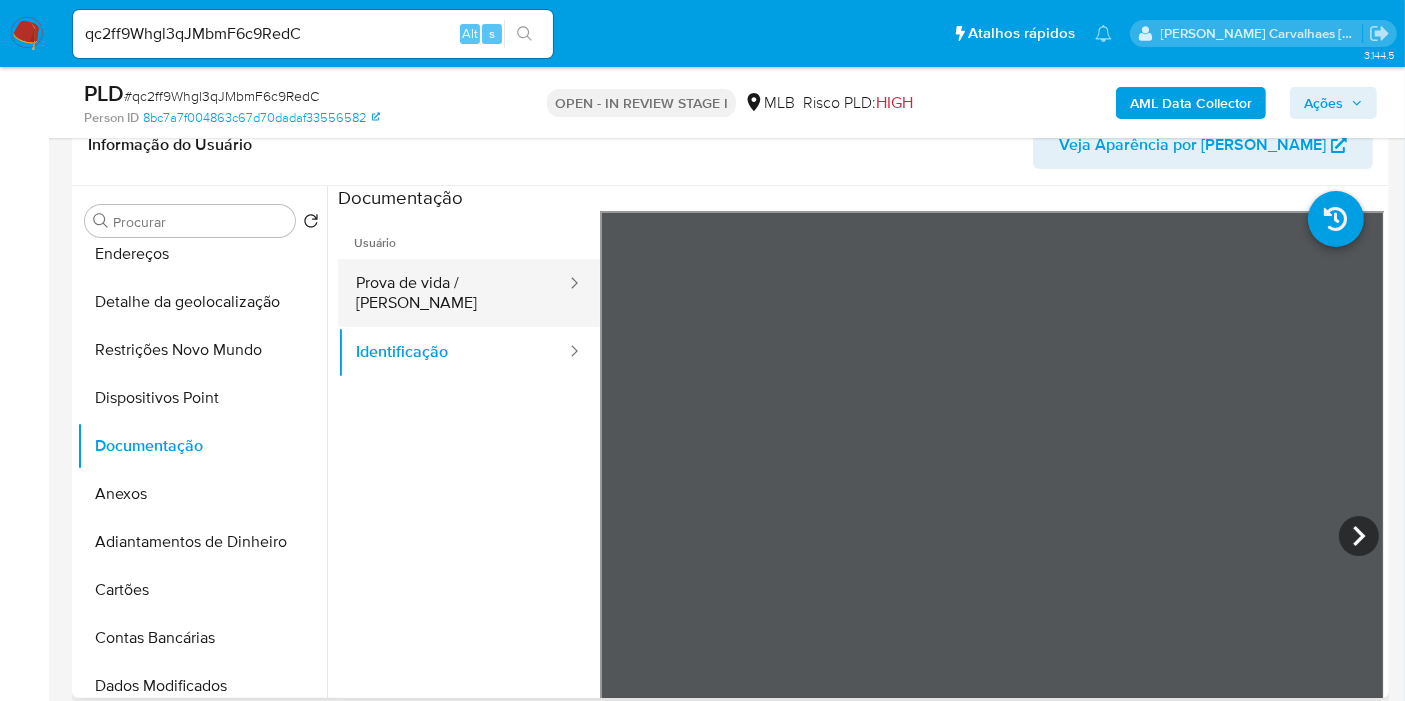 click on "Prova de vida / [PERSON_NAME]" at bounding box center [453, 293] 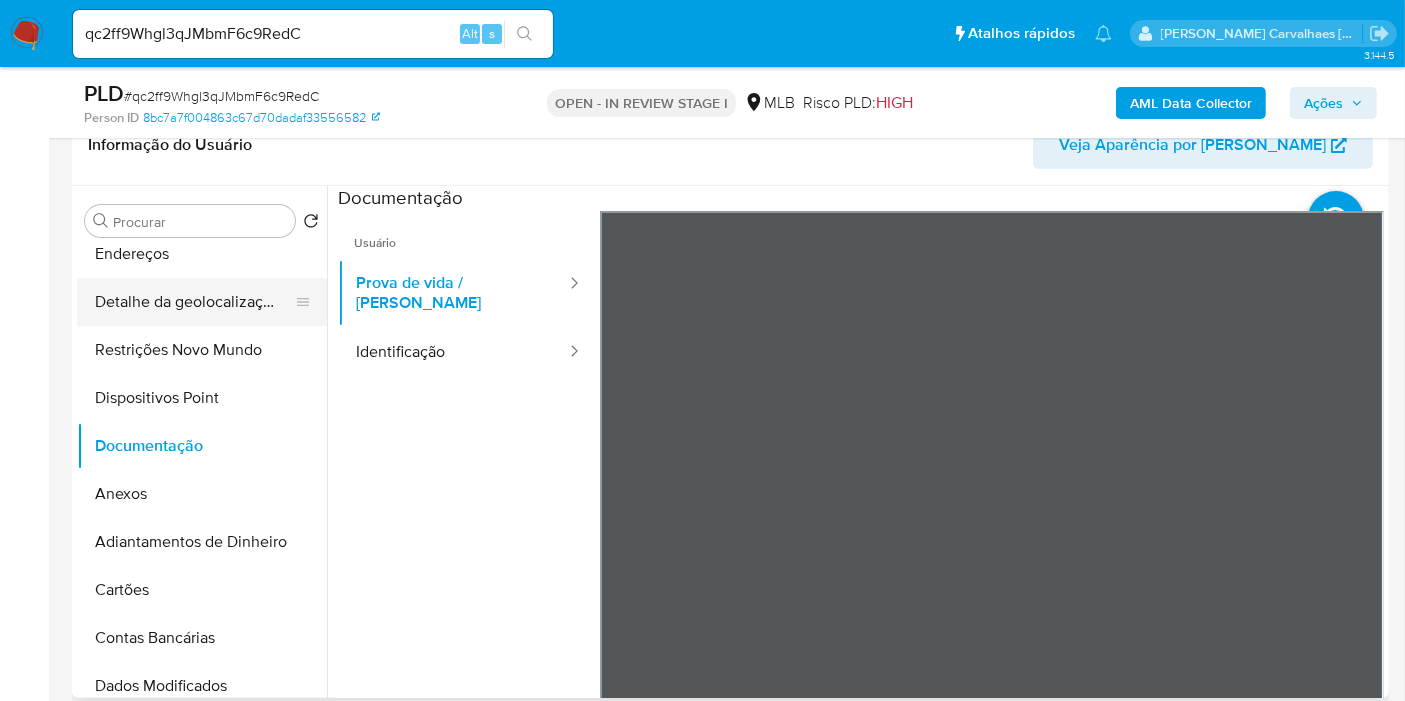 scroll, scrollTop: 0, scrollLeft: 0, axis: both 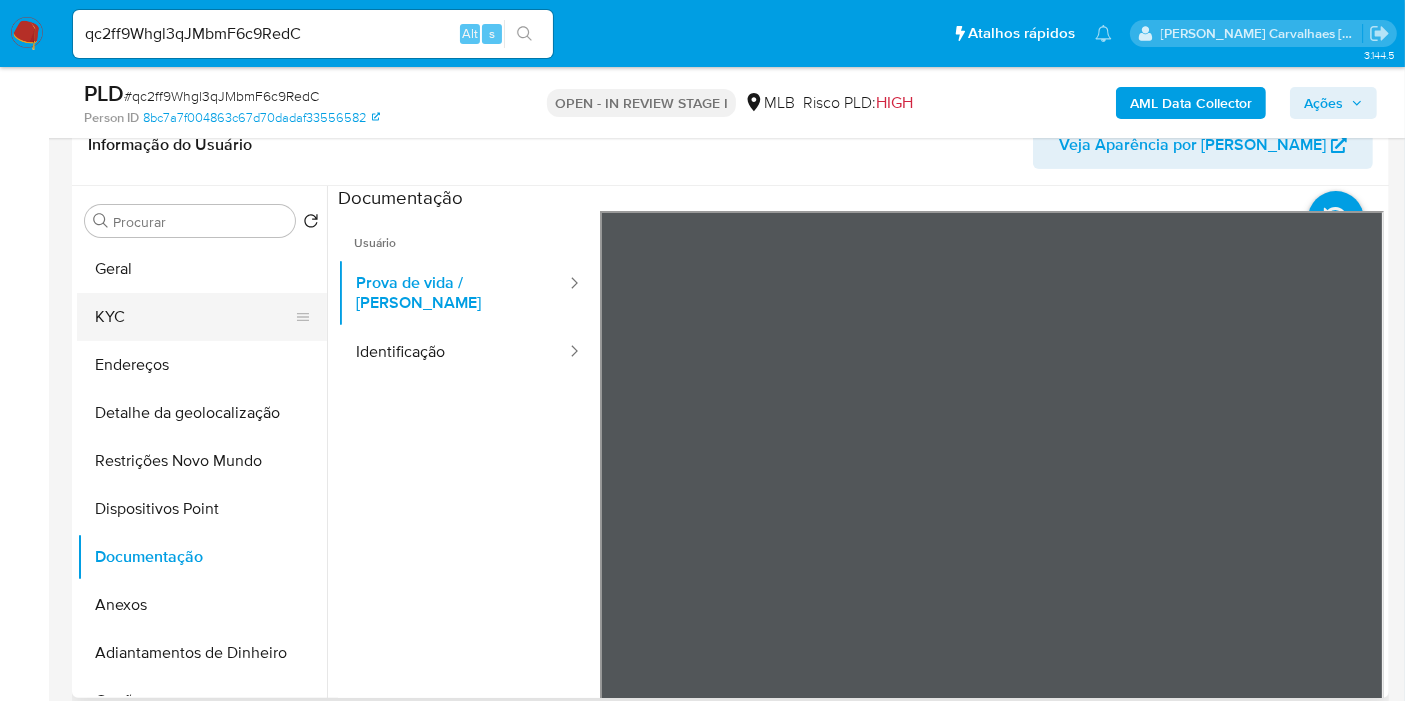 click on "KYC" at bounding box center (194, 317) 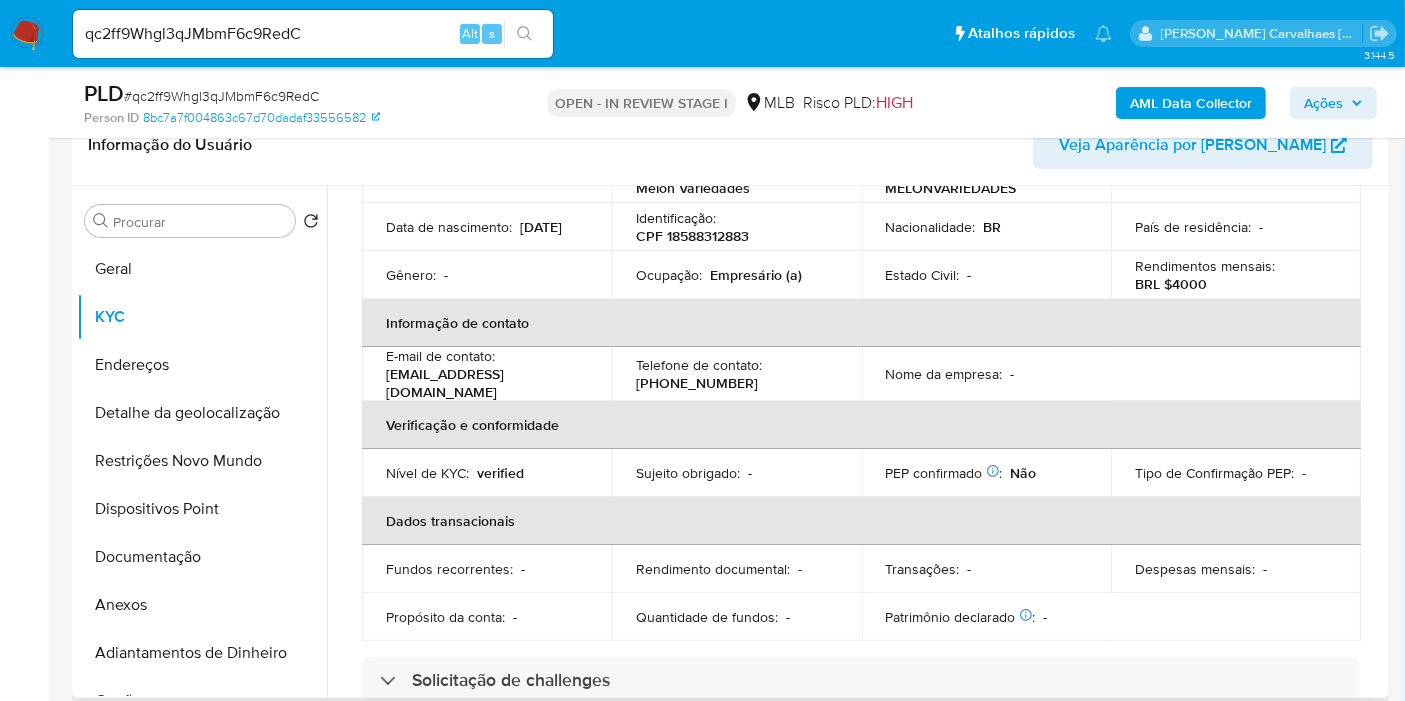 scroll, scrollTop: 222, scrollLeft: 0, axis: vertical 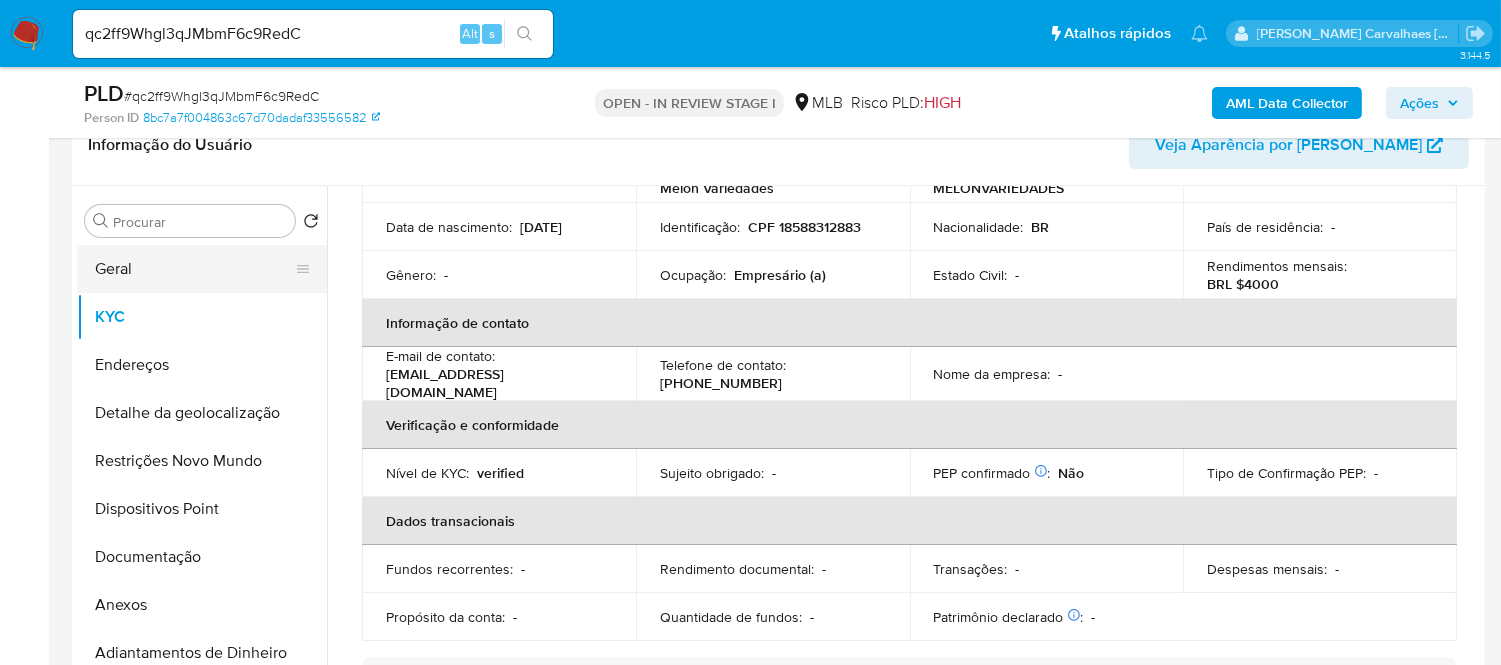 click on "Geral" at bounding box center [194, 269] 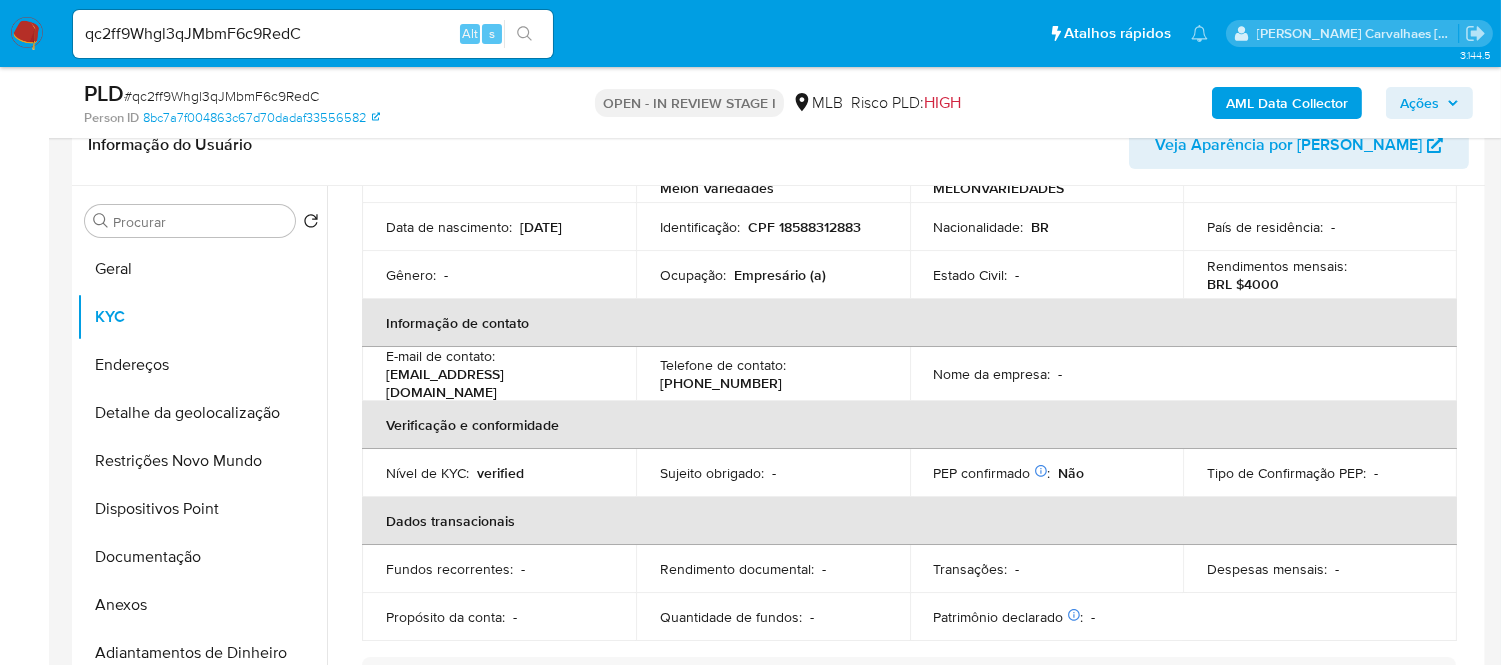 scroll, scrollTop: 0, scrollLeft: 0, axis: both 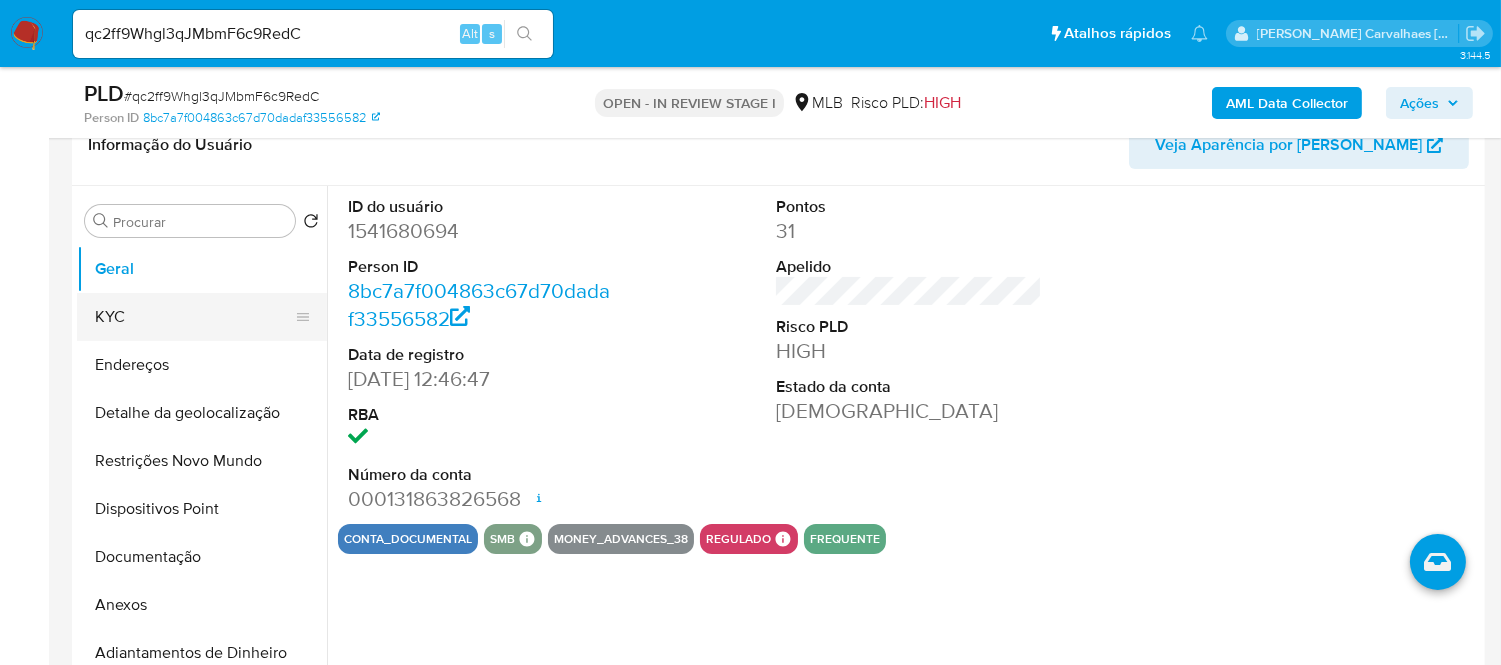 click on "KYC" at bounding box center (194, 317) 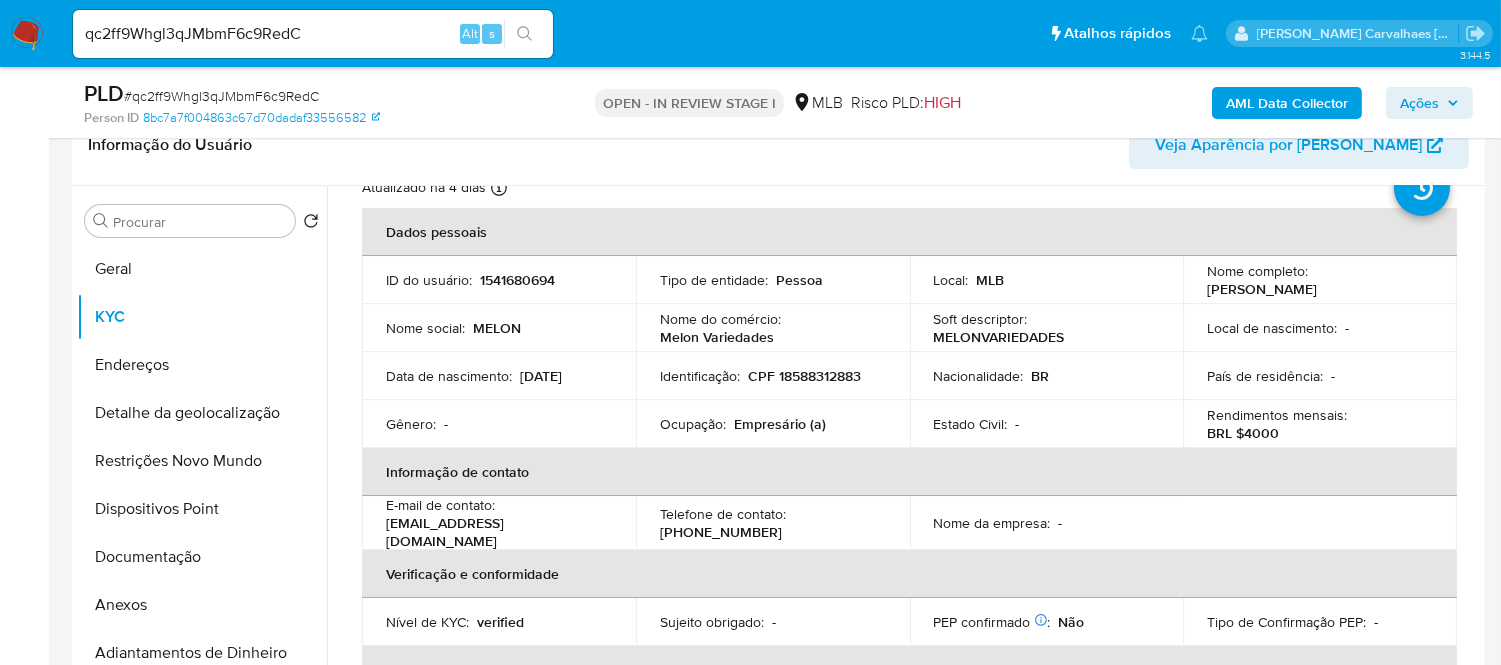 scroll, scrollTop: 111, scrollLeft: 0, axis: vertical 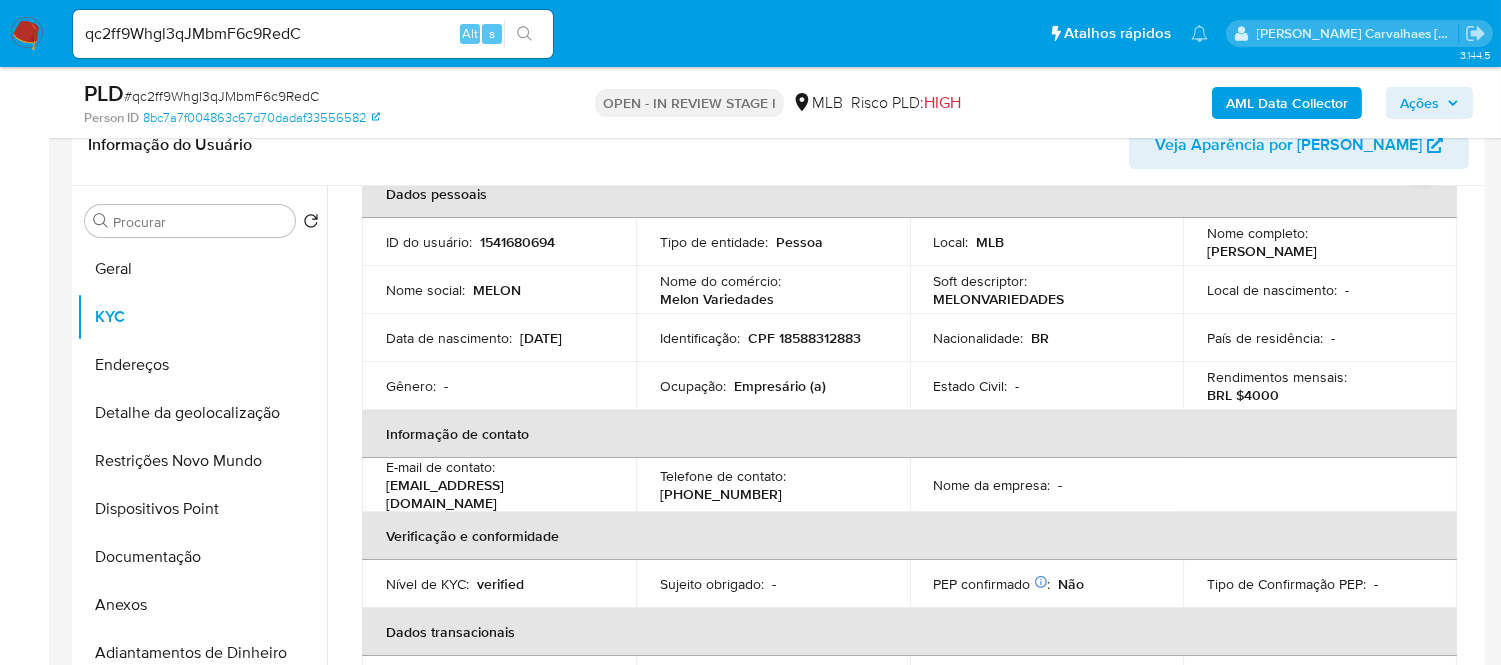 type 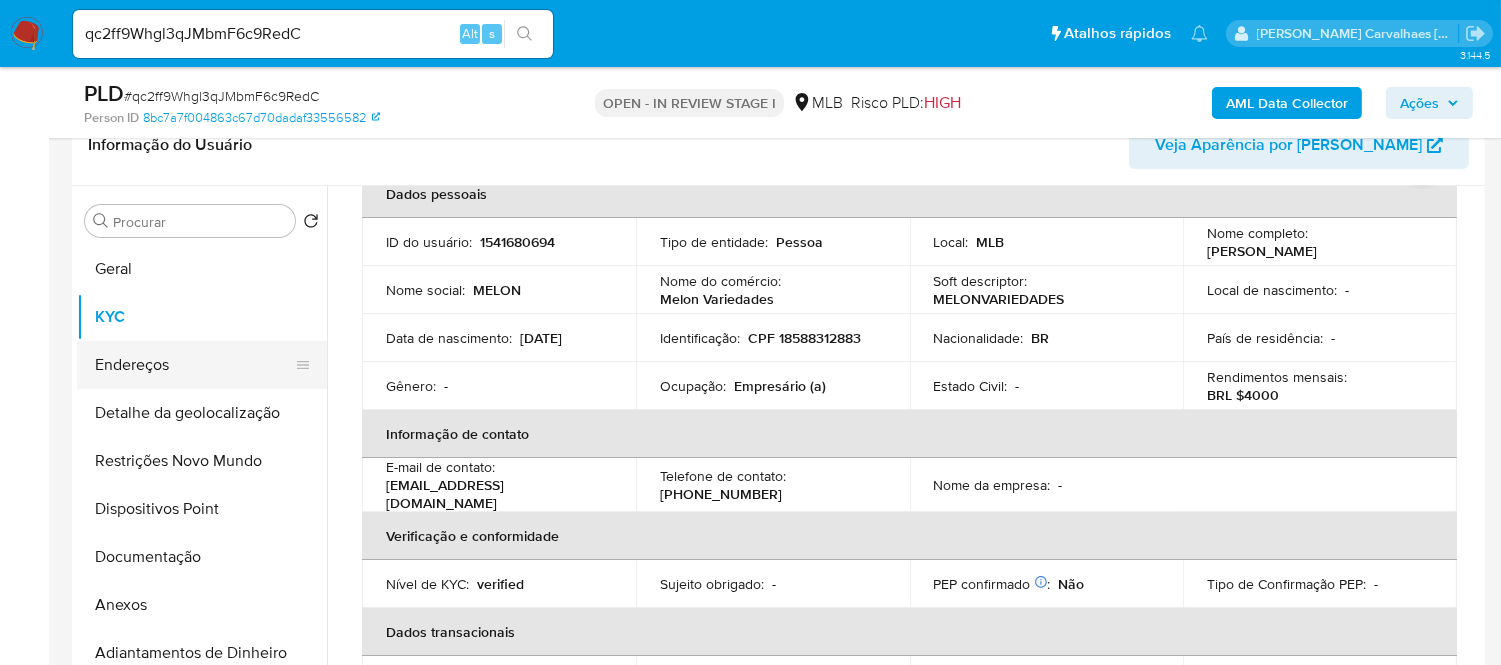 click on "Endereços" at bounding box center [194, 365] 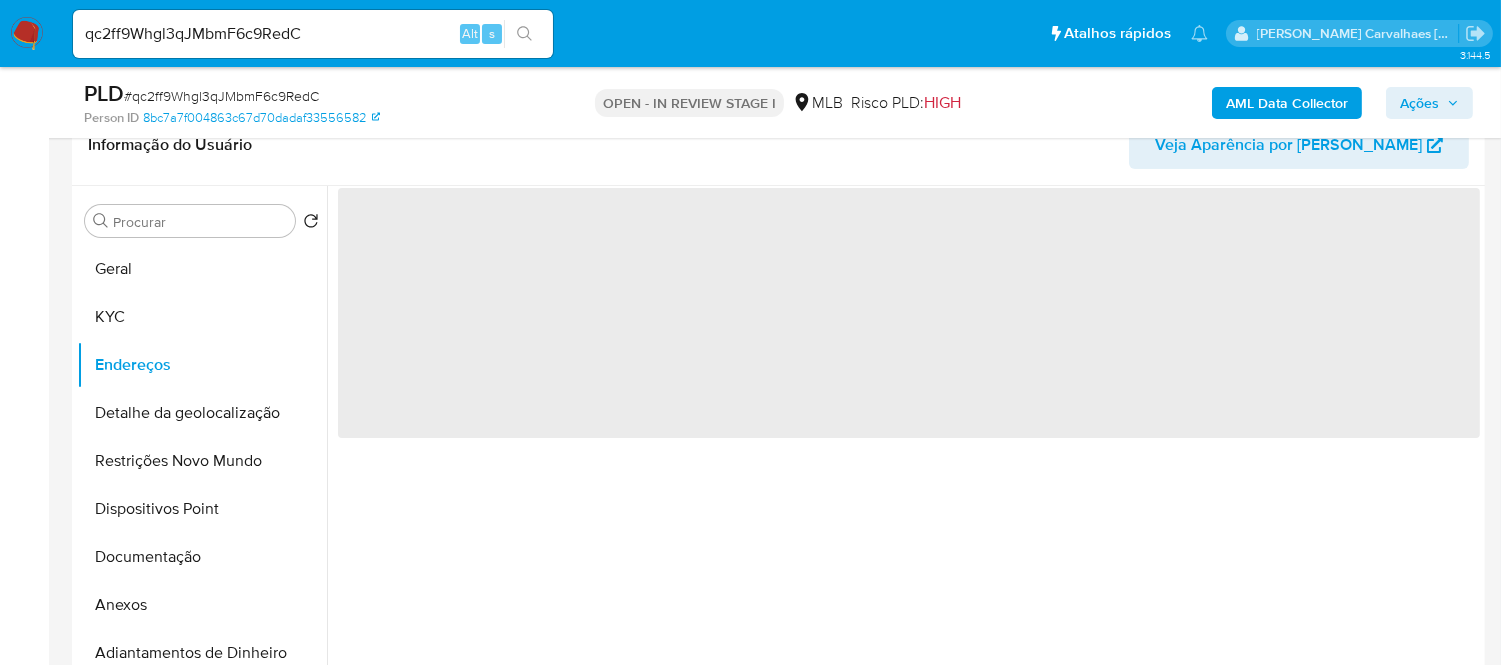scroll, scrollTop: 0, scrollLeft: 0, axis: both 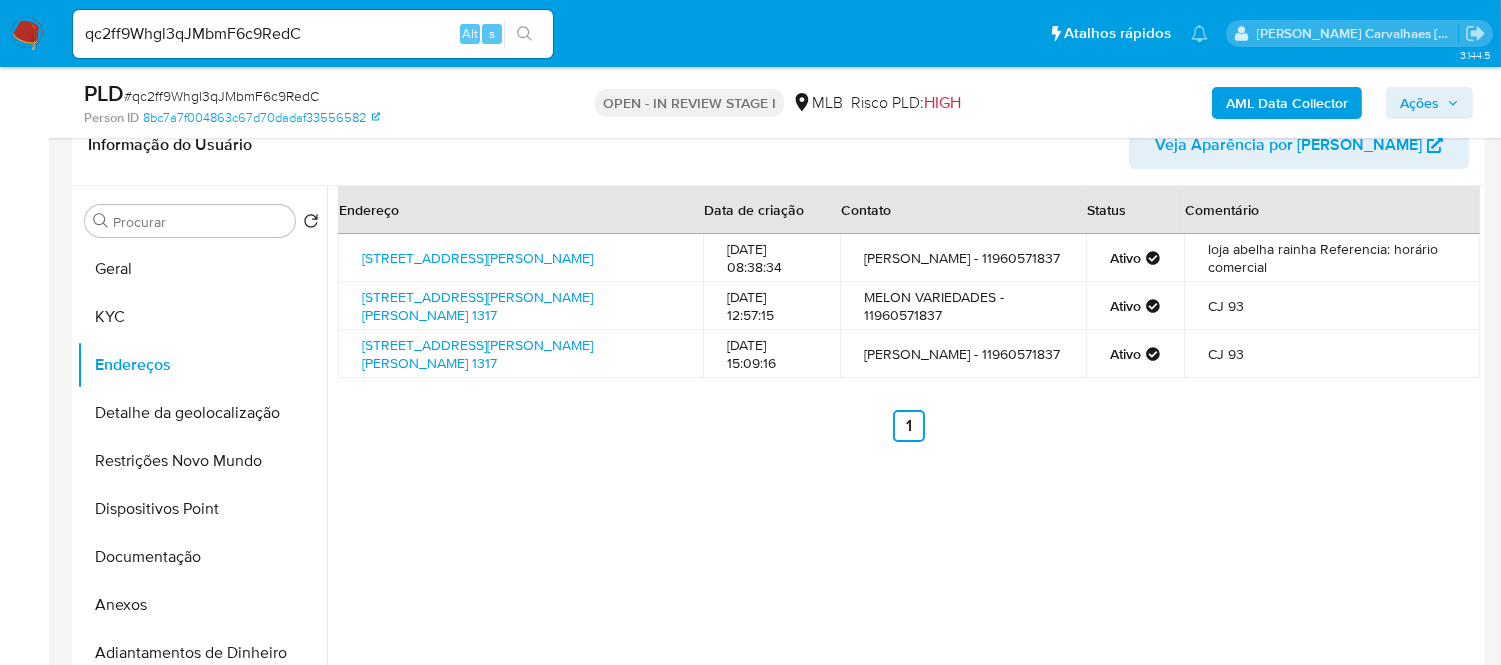 type 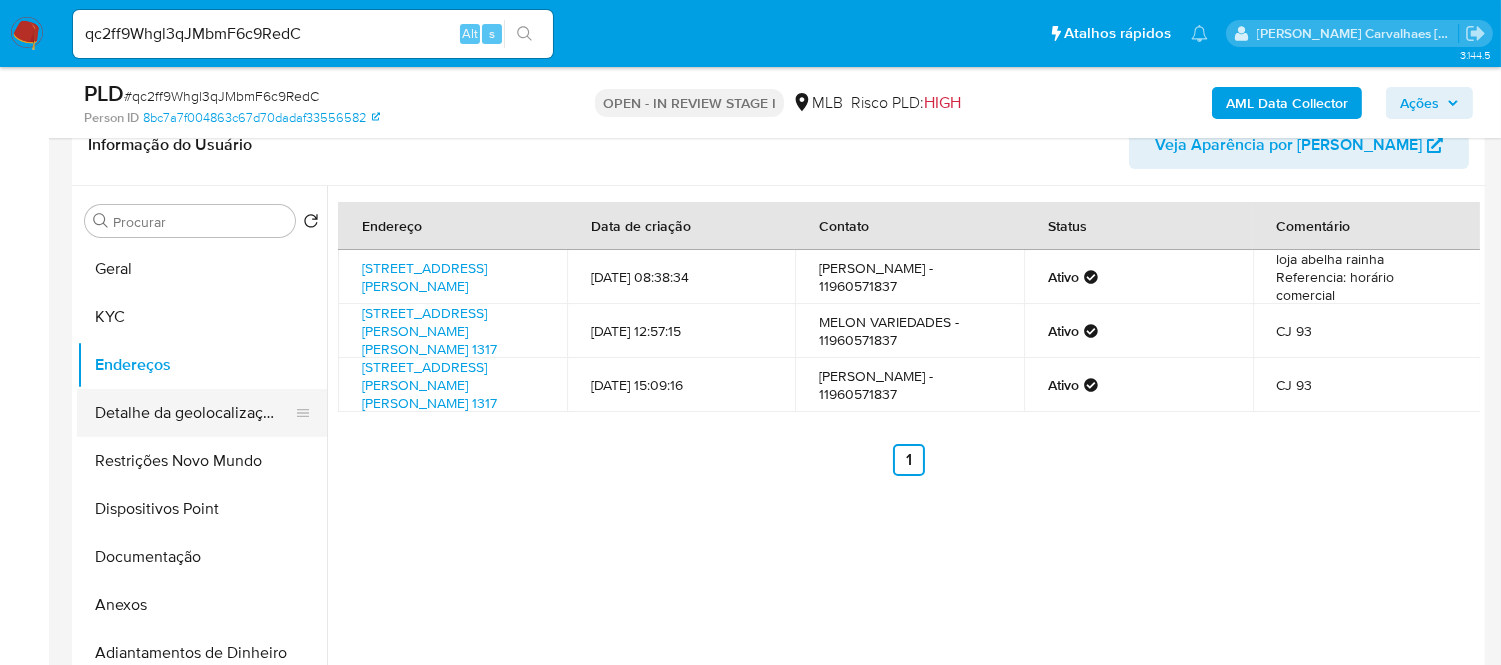 click on "Detalhe da geolocalização" at bounding box center [194, 413] 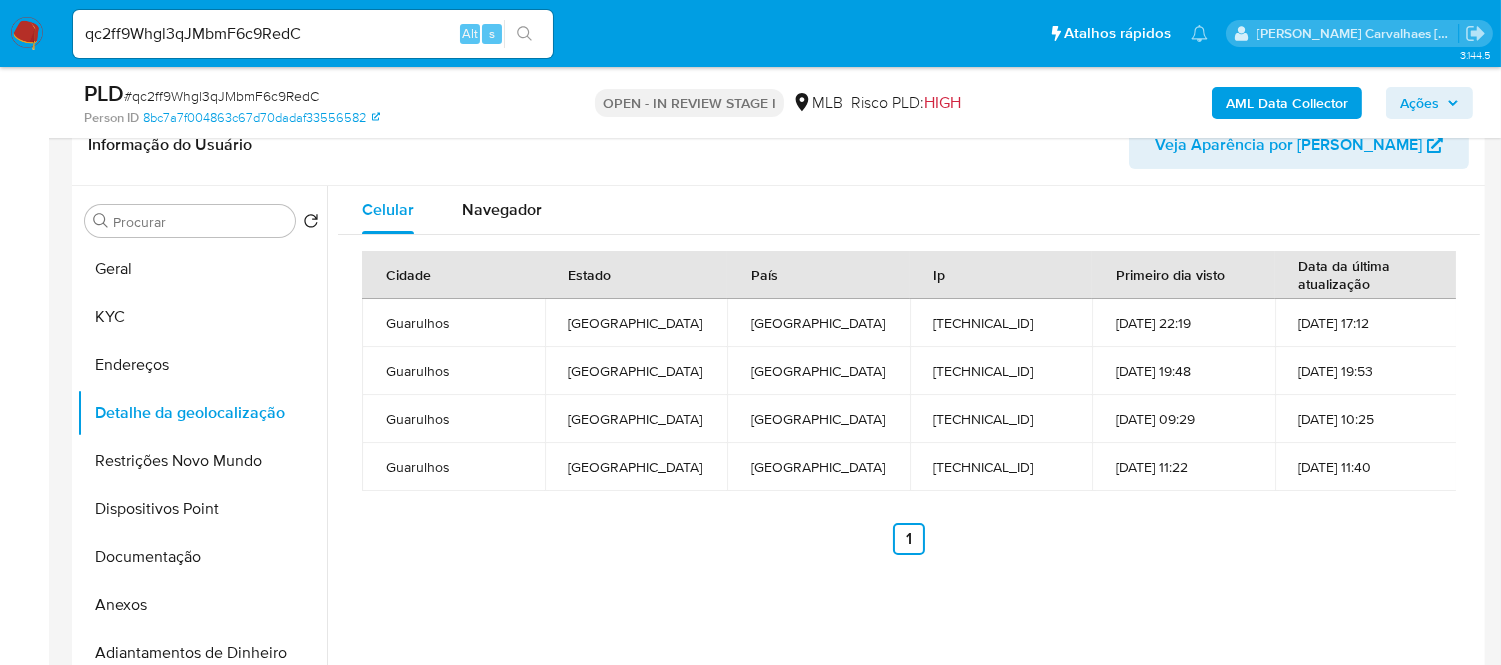 type 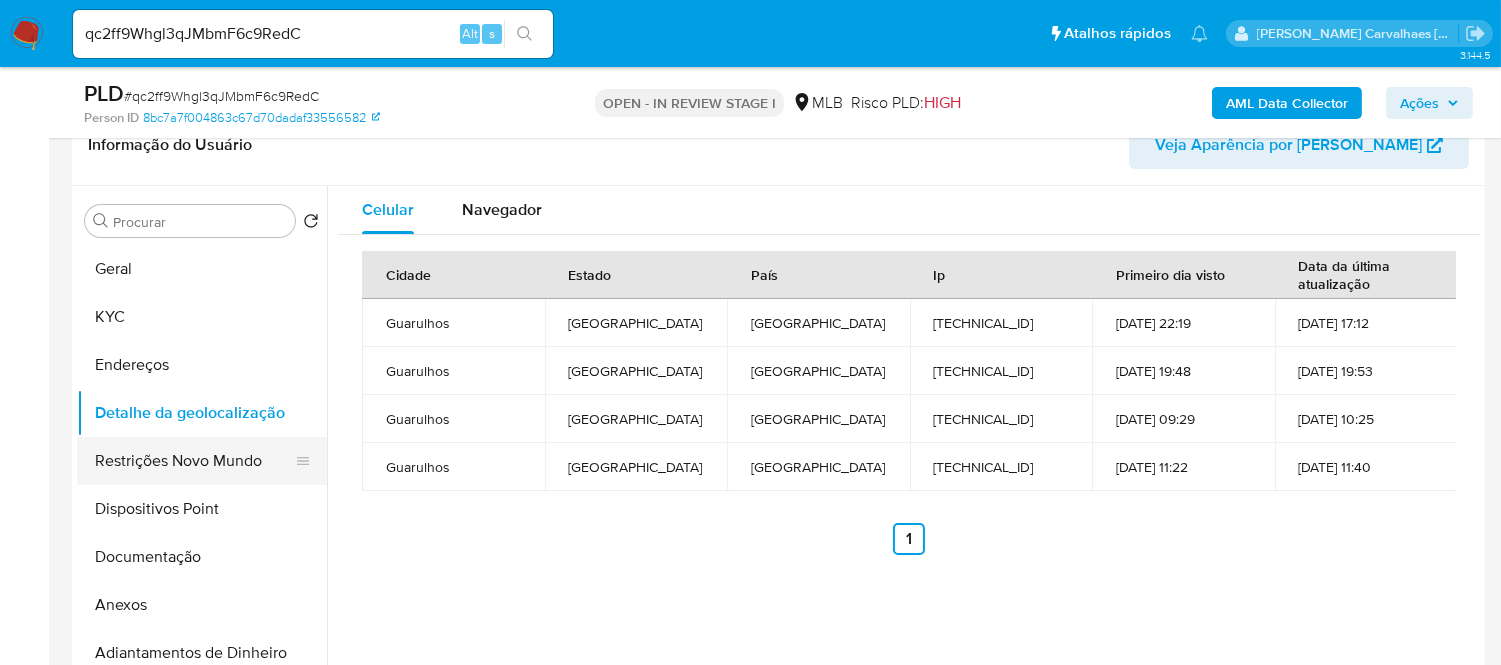 click on "Restrições Novo Mundo" at bounding box center (194, 461) 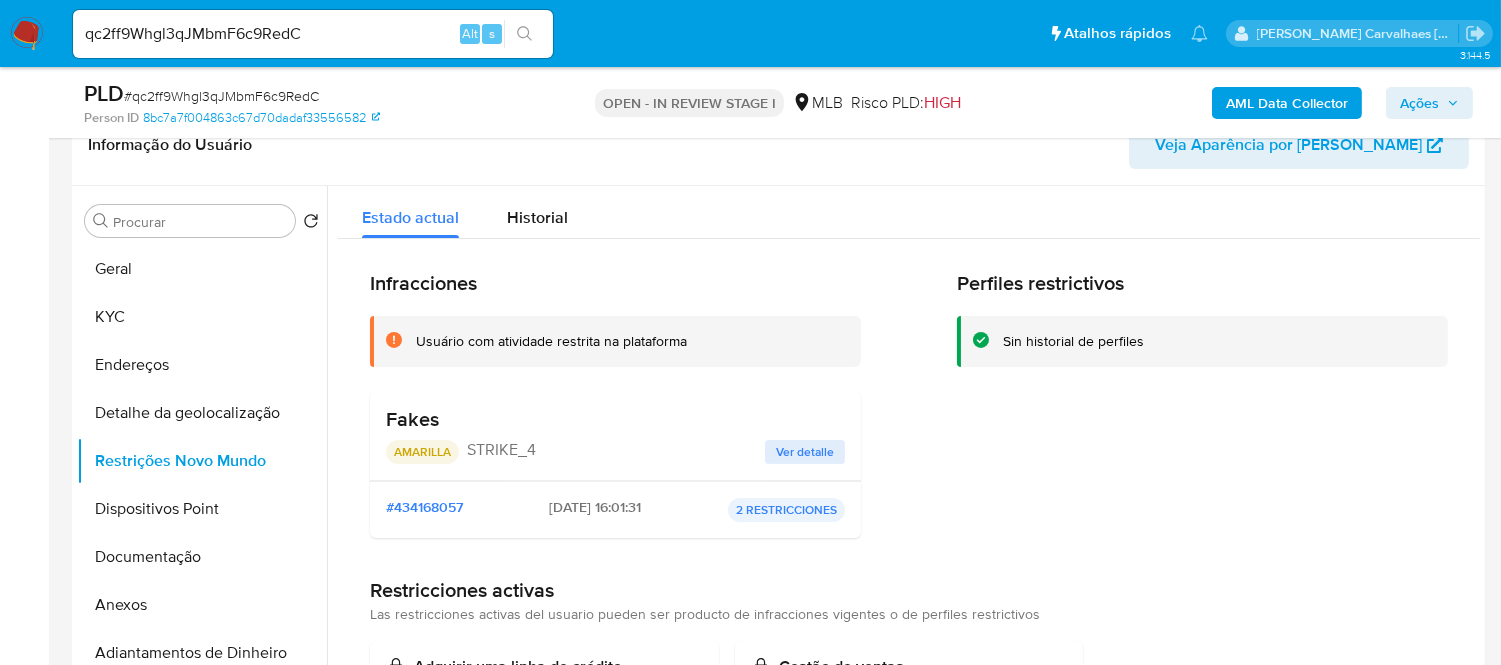 scroll, scrollTop: 68, scrollLeft: 0, axis: vertical 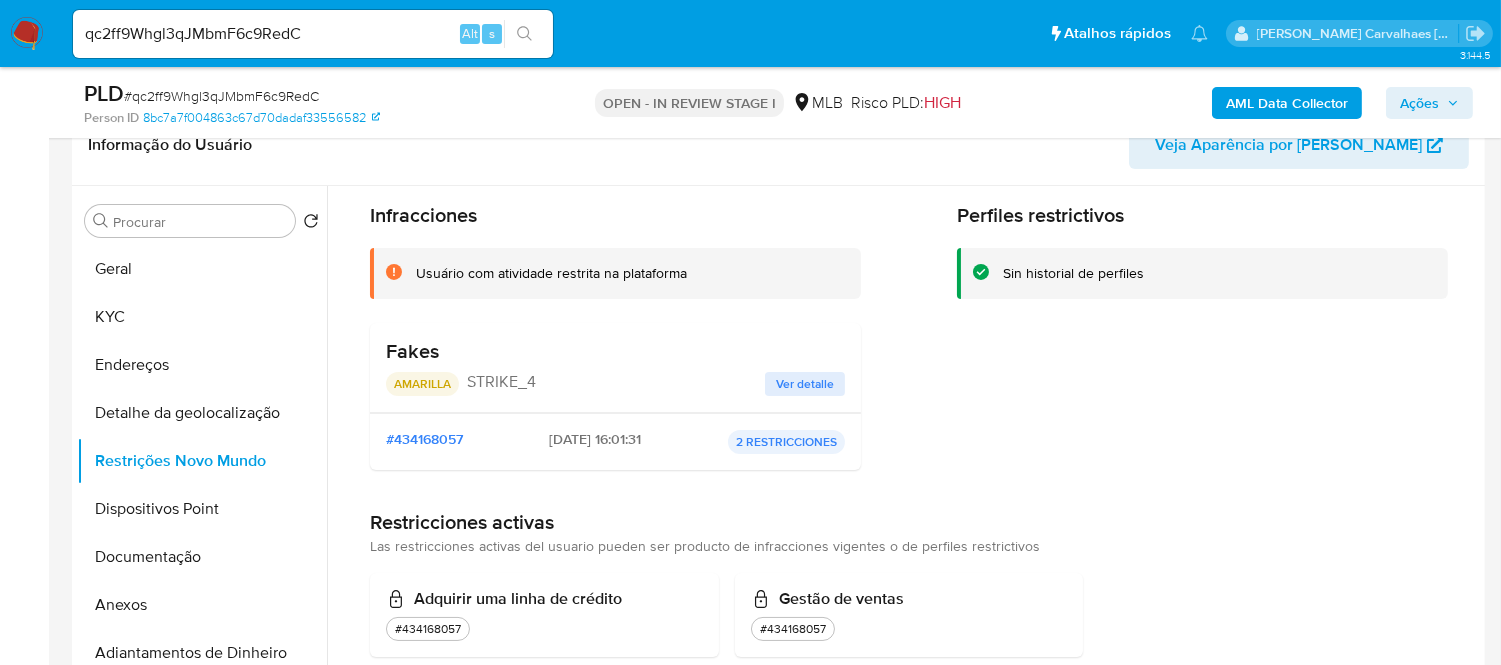 click on "Ver detalle" at bounding box center [805, 384] 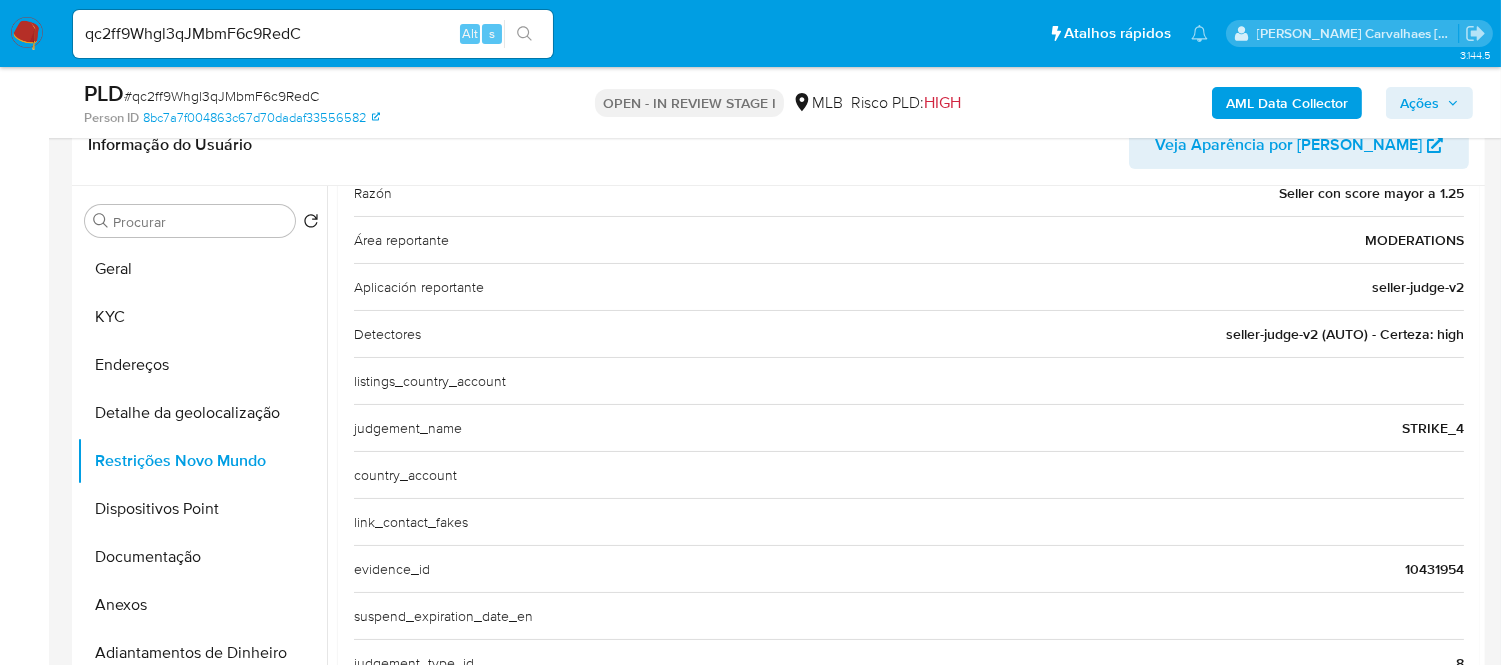 scroll, scrollTop: 311, scrollLeft: 0, axis: vertical 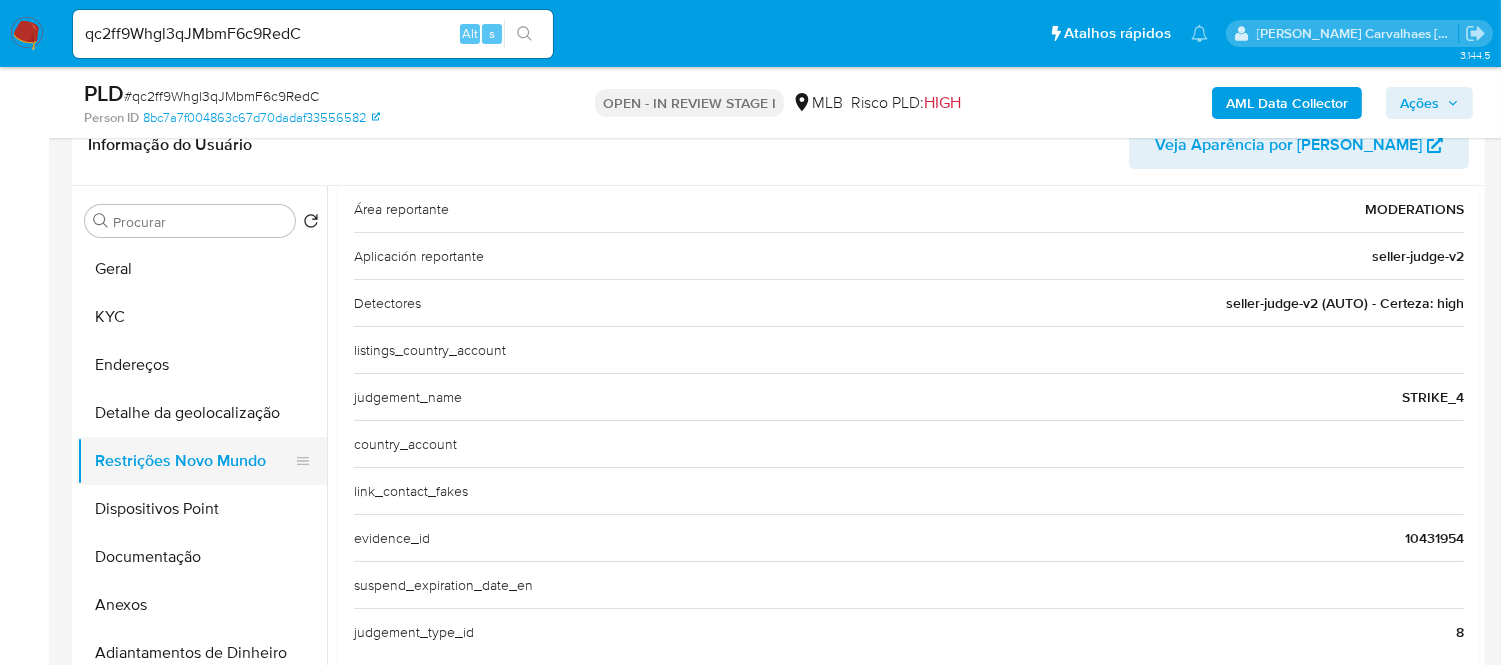 click on "Restrições Novo Mundo" at bounding box center (194, 461) 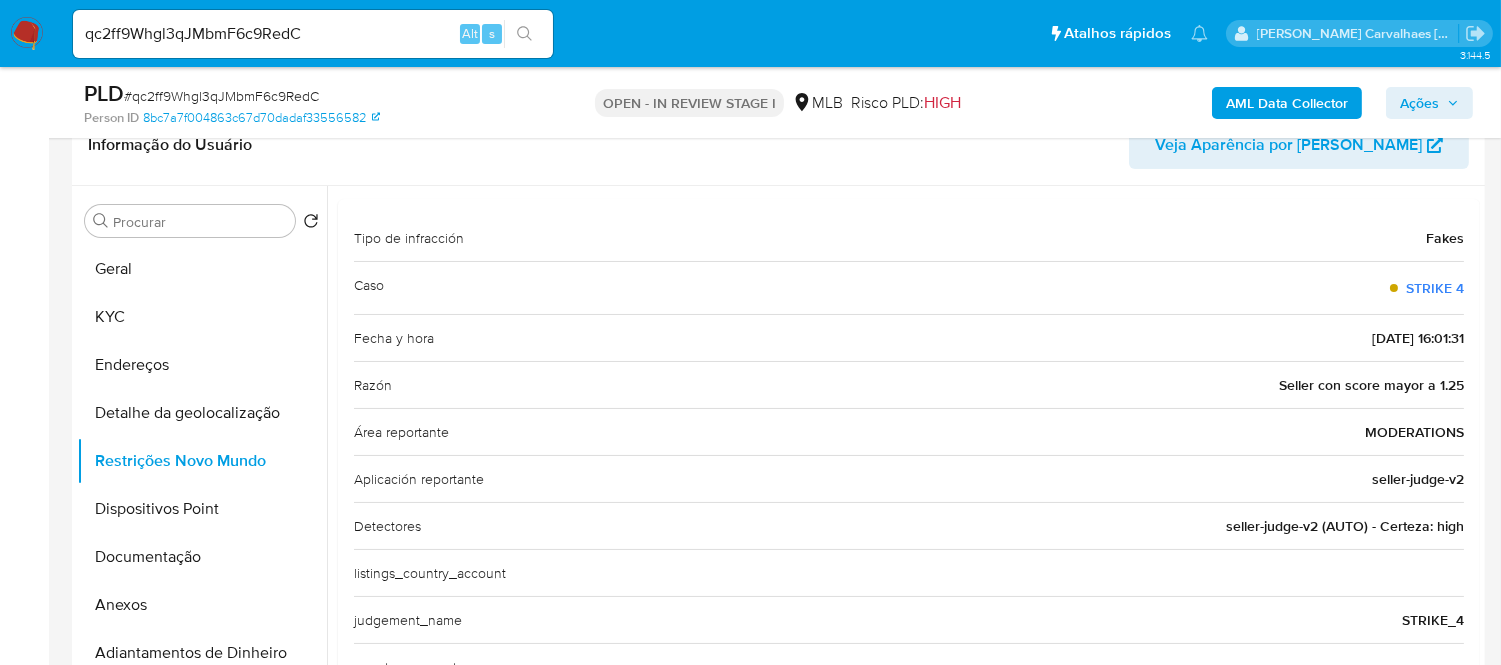 scroll, scrollTop: 0, scrollLeft: 0, axis: both 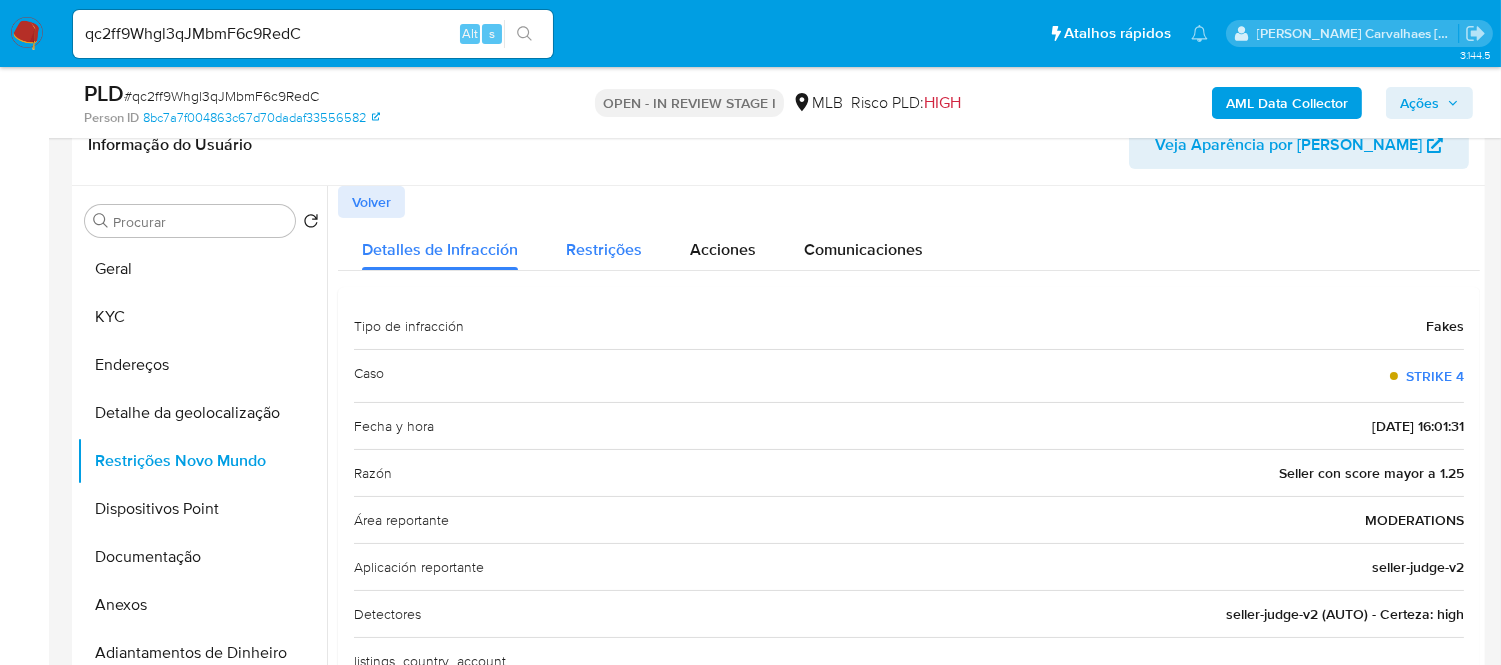 click on "Restrições" at bounding box center (604, 249) 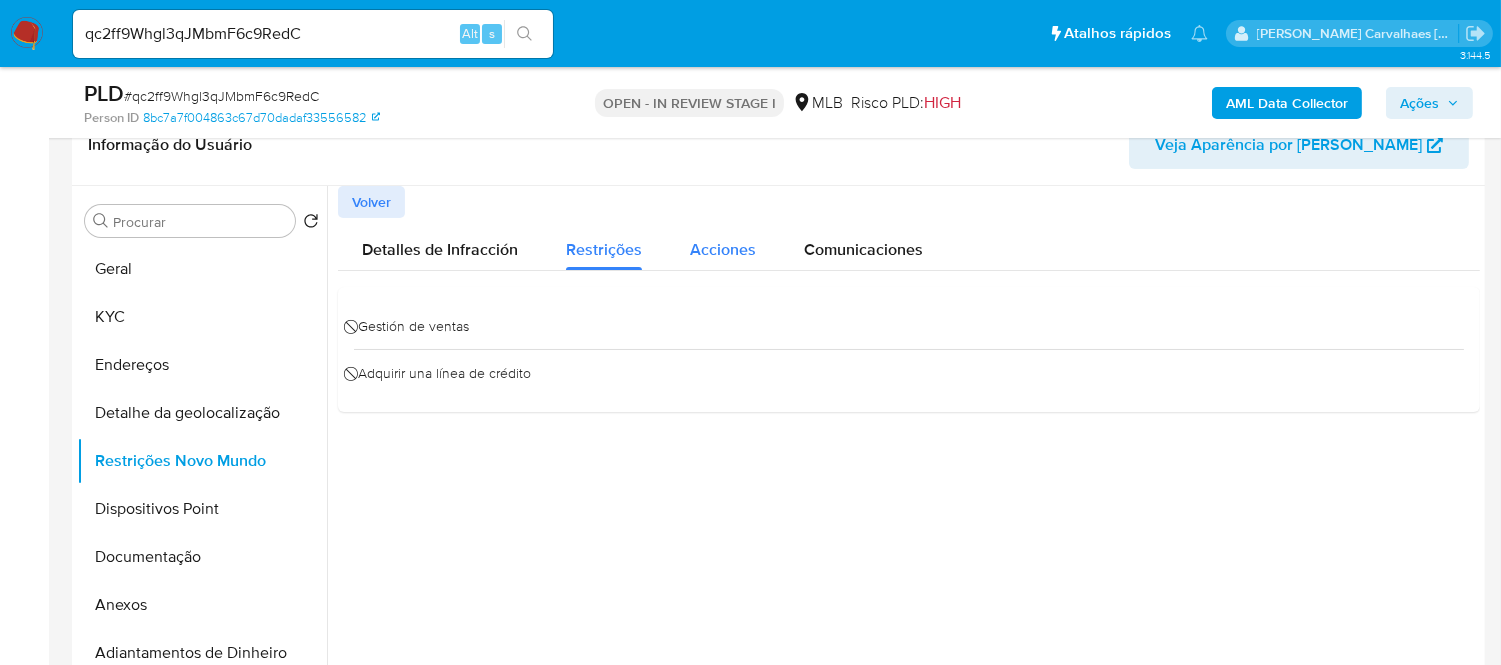 click on "Acciones" at bounding box center (723, 249) 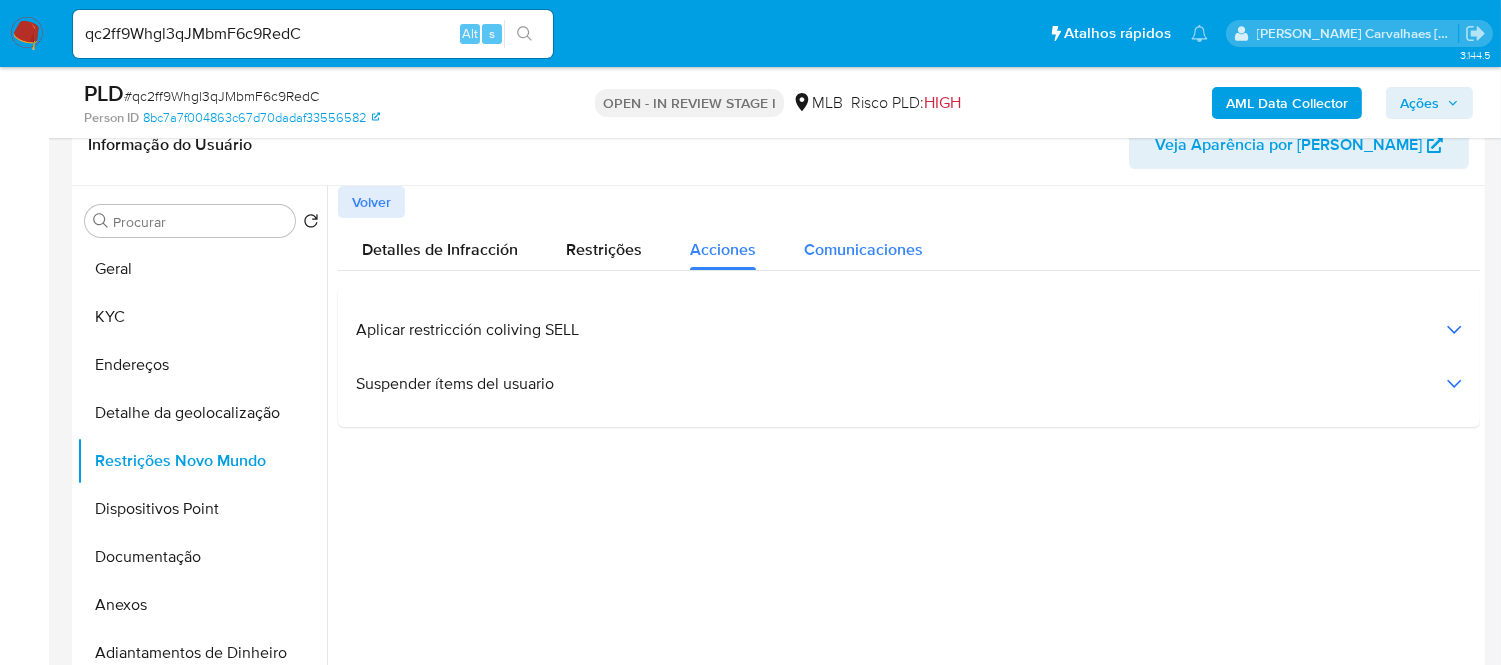 click on "Comunicaciones" at bounding box center [863, 249] 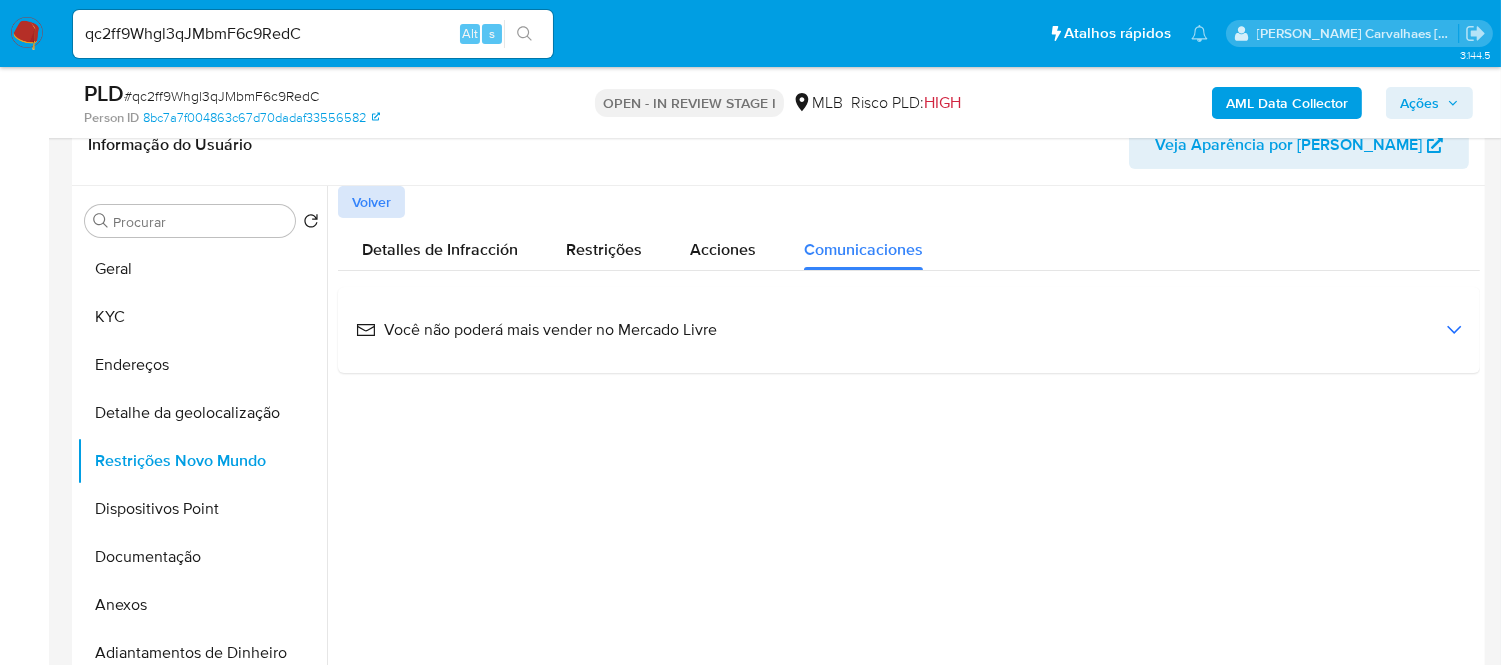 click on "Volver" at bounding box center (371, 202) 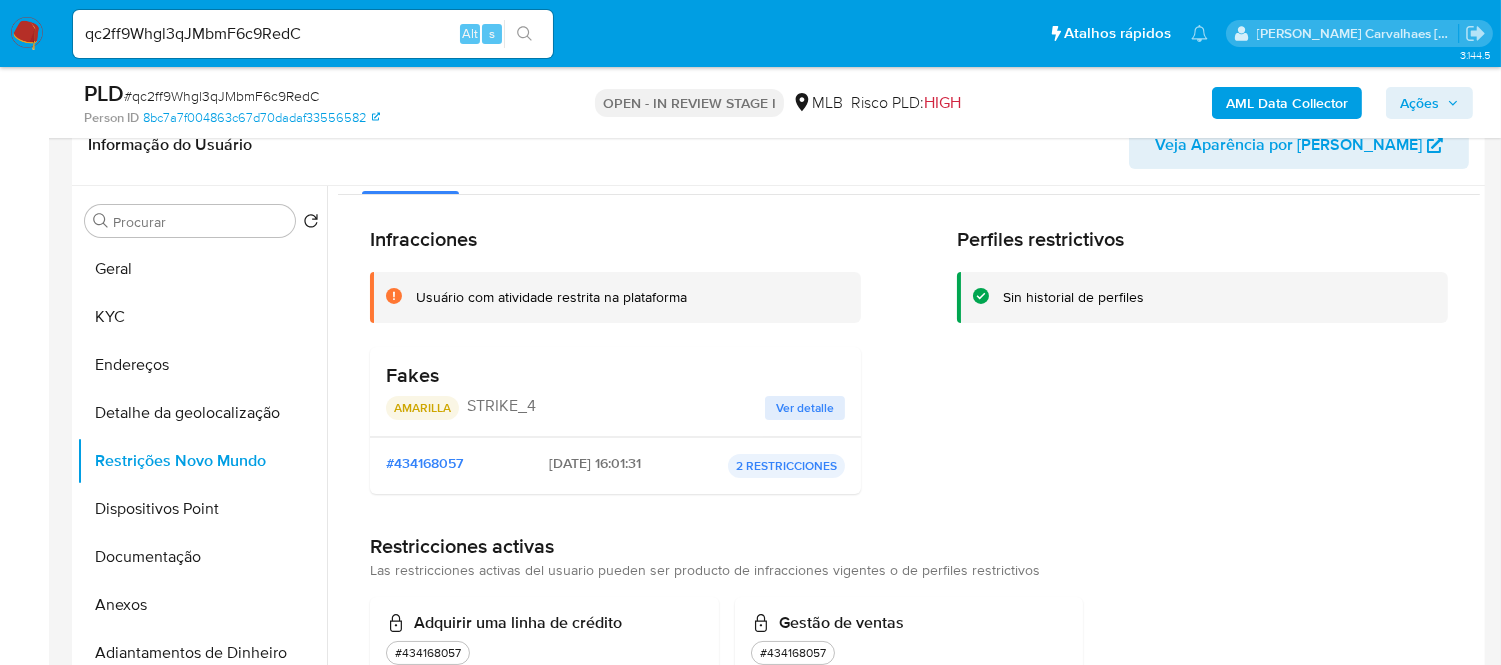 scroll, scrollTop: 68, scrollLeft: 0, axis: vertical 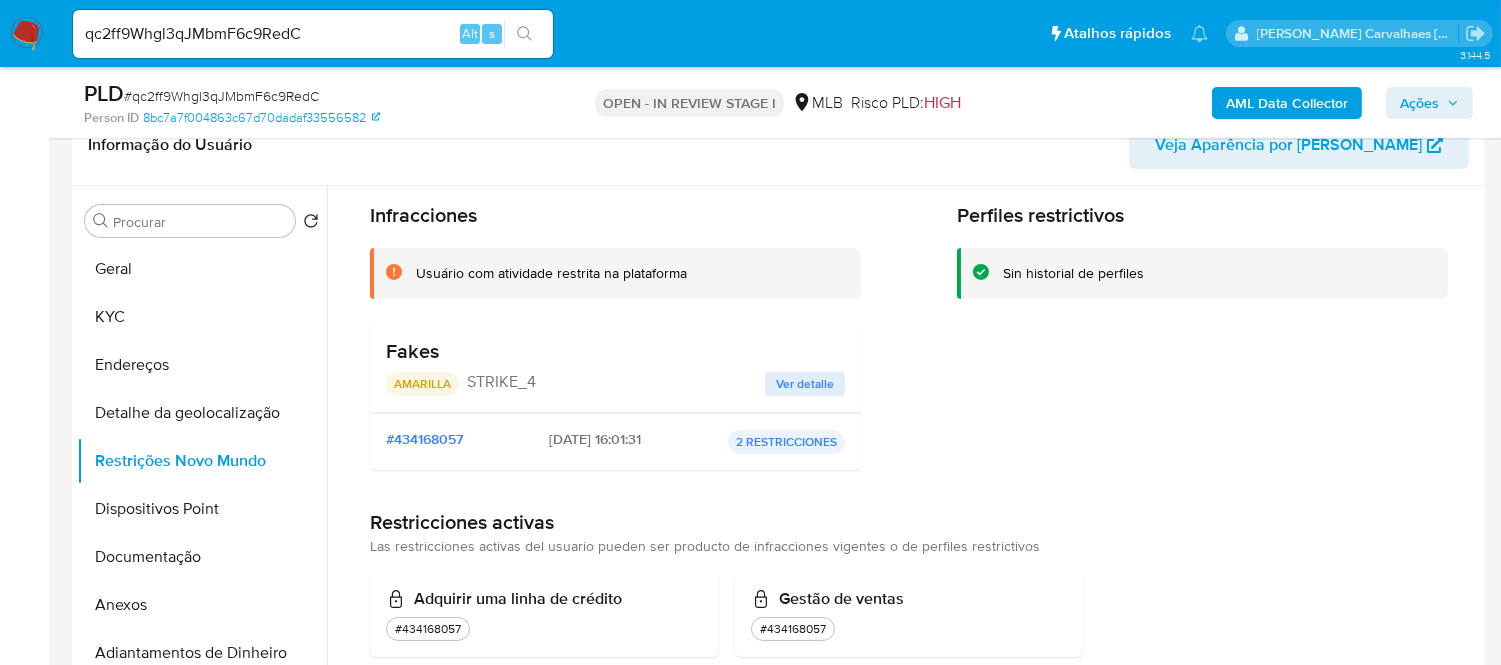 click on "Perfiles restrictivos Sin historial de perfiles" at bounding box center (1202, 344) 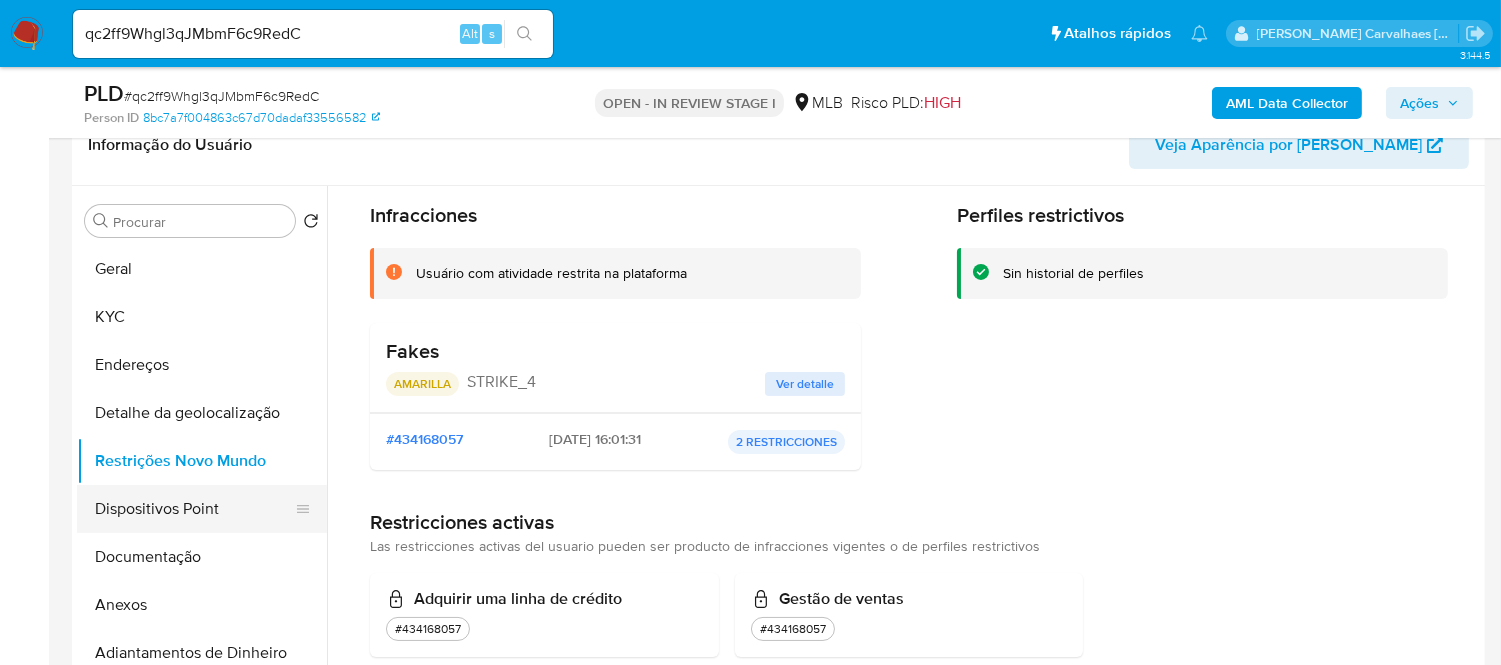 click on "Dispositivos Point" at bounding box center (194, 509) 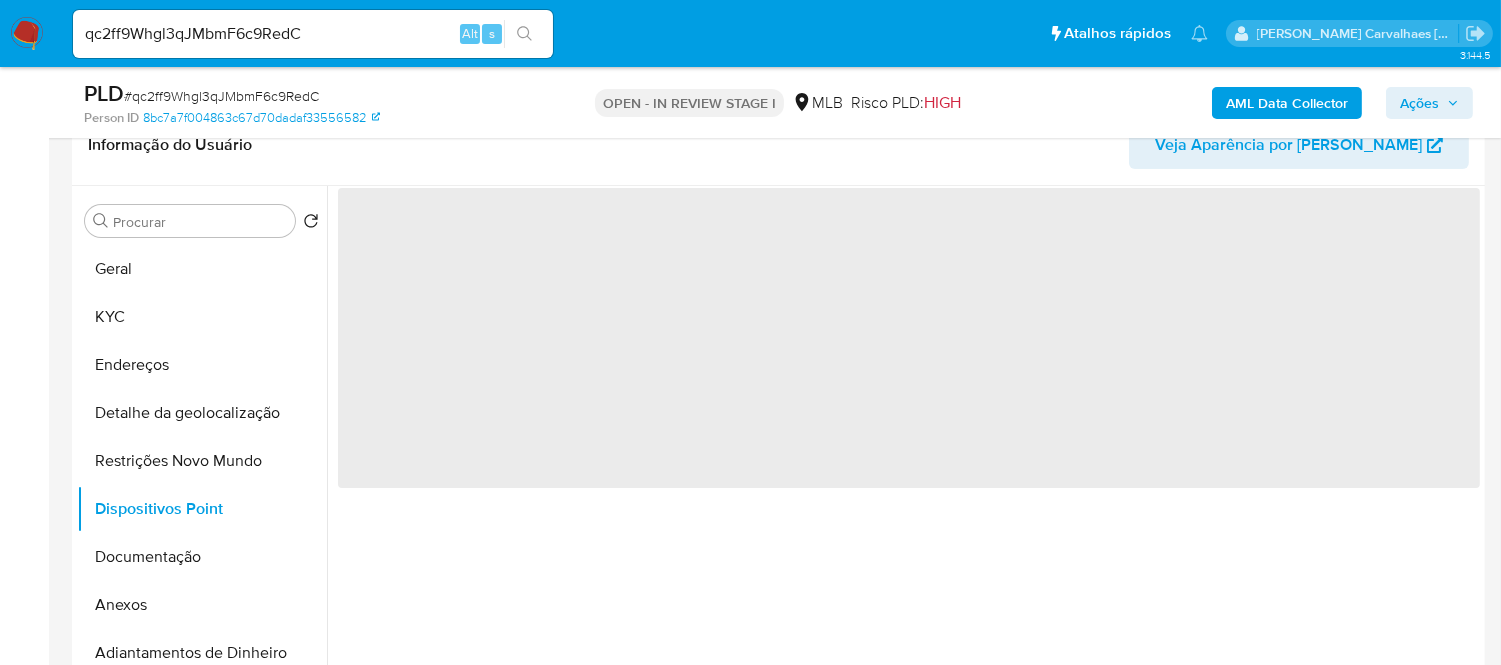 scroll, scrollTop: 0, scrollLeft: 0, axis: both 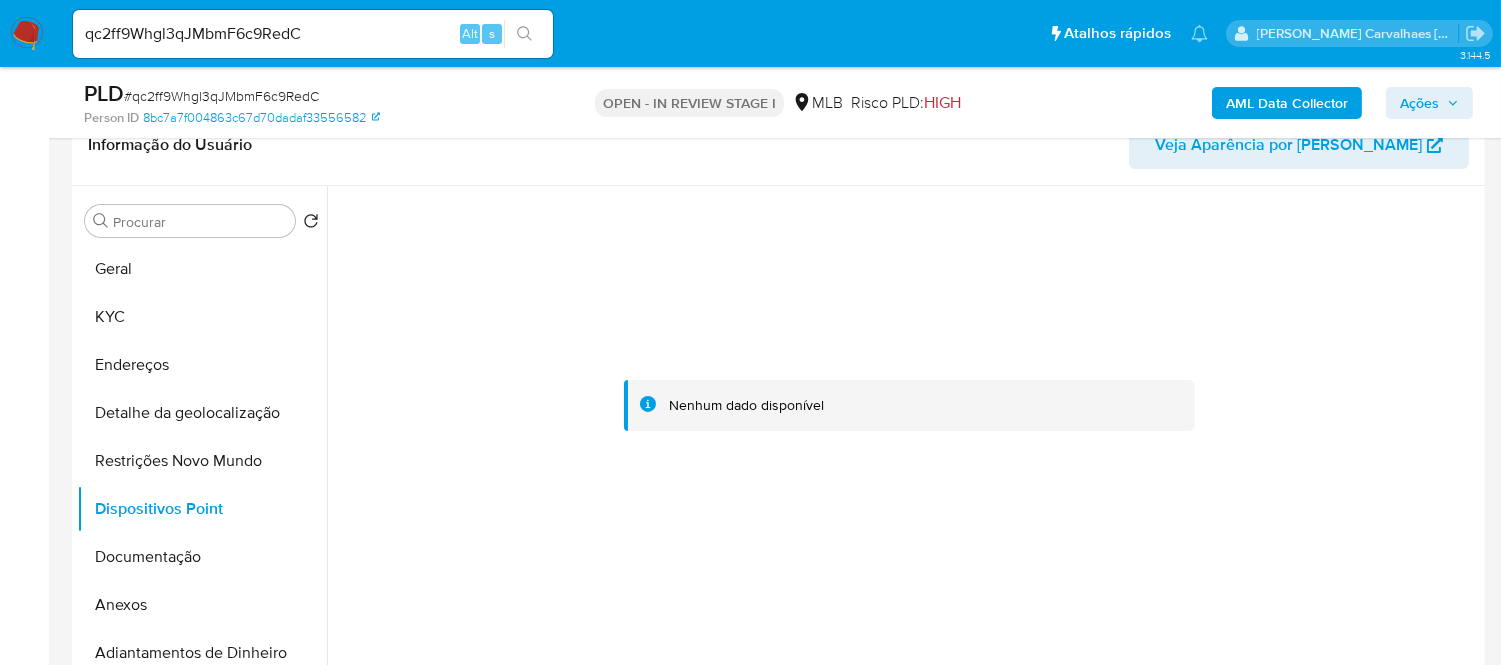 type 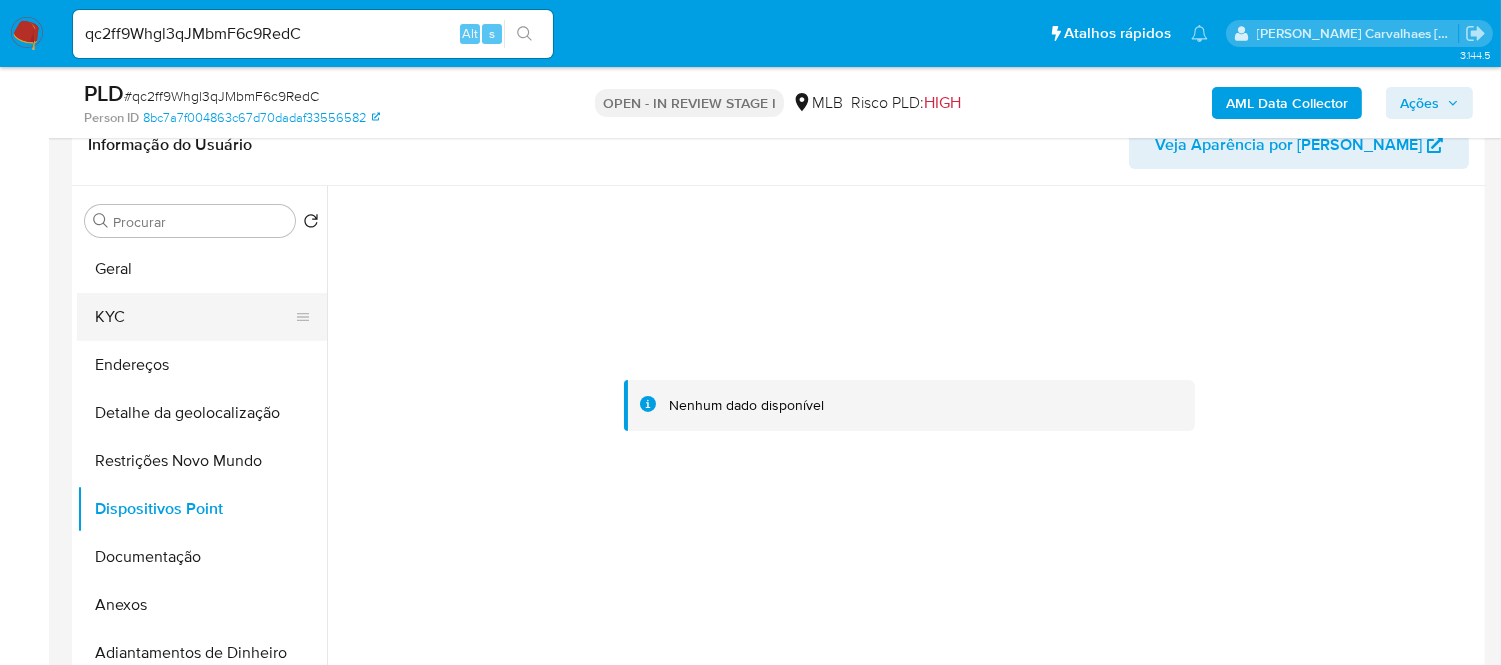click on "KYC" at bounding box center [194, 317] 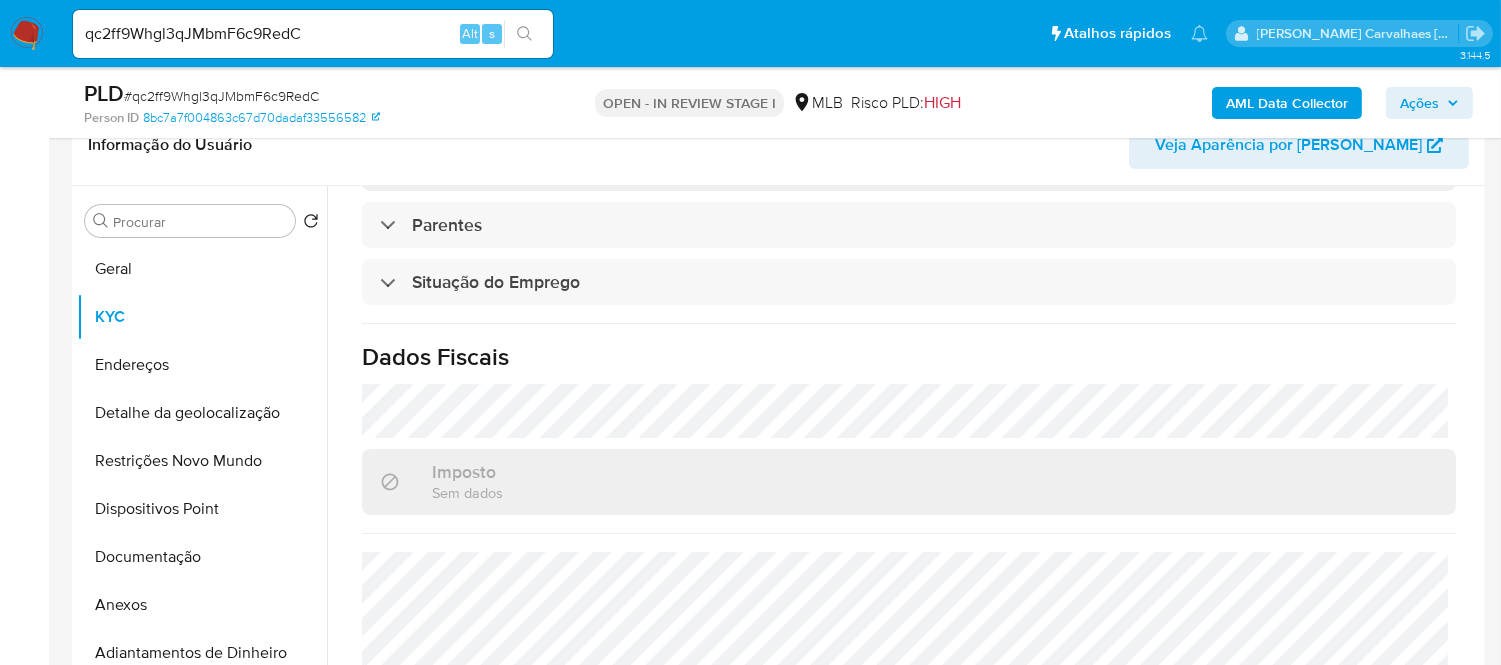 scroll, scrollTop: 868, scrollLeft: 0, axis: vertical 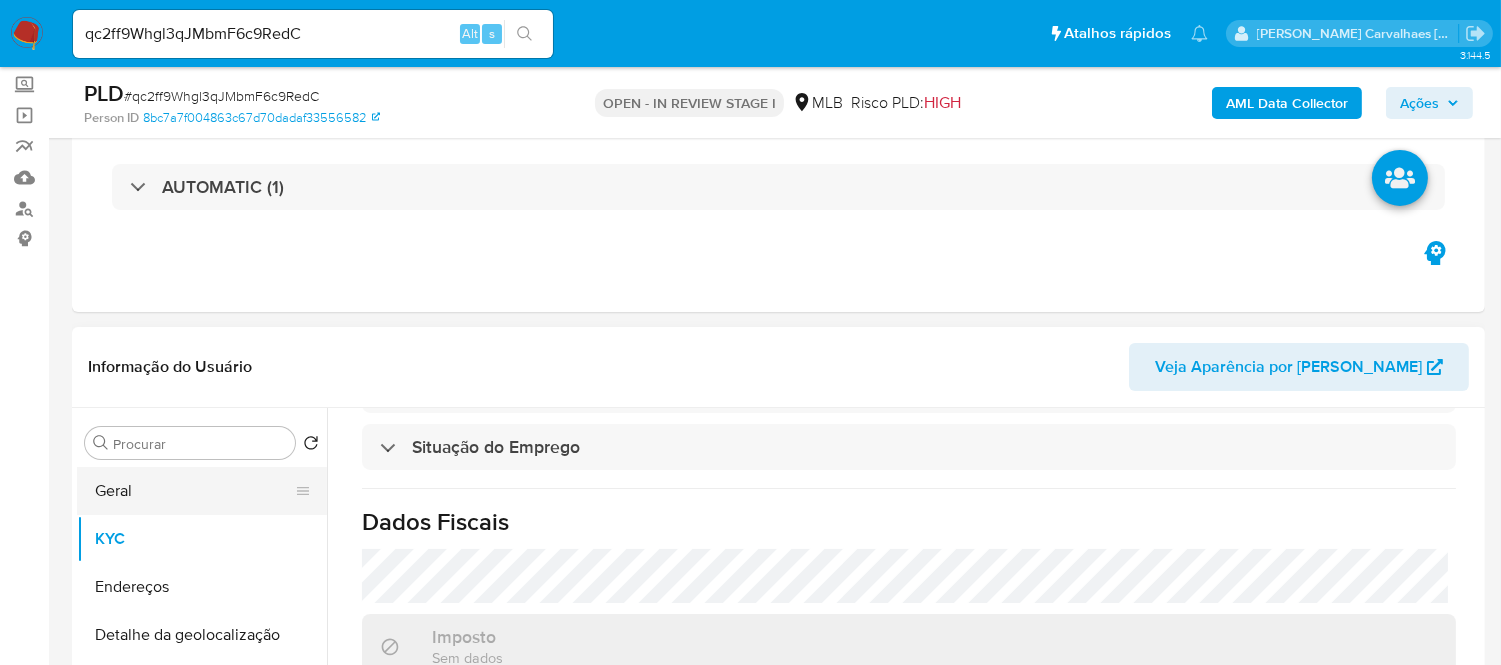 click on "Geral" at bounding box center [194, 491] 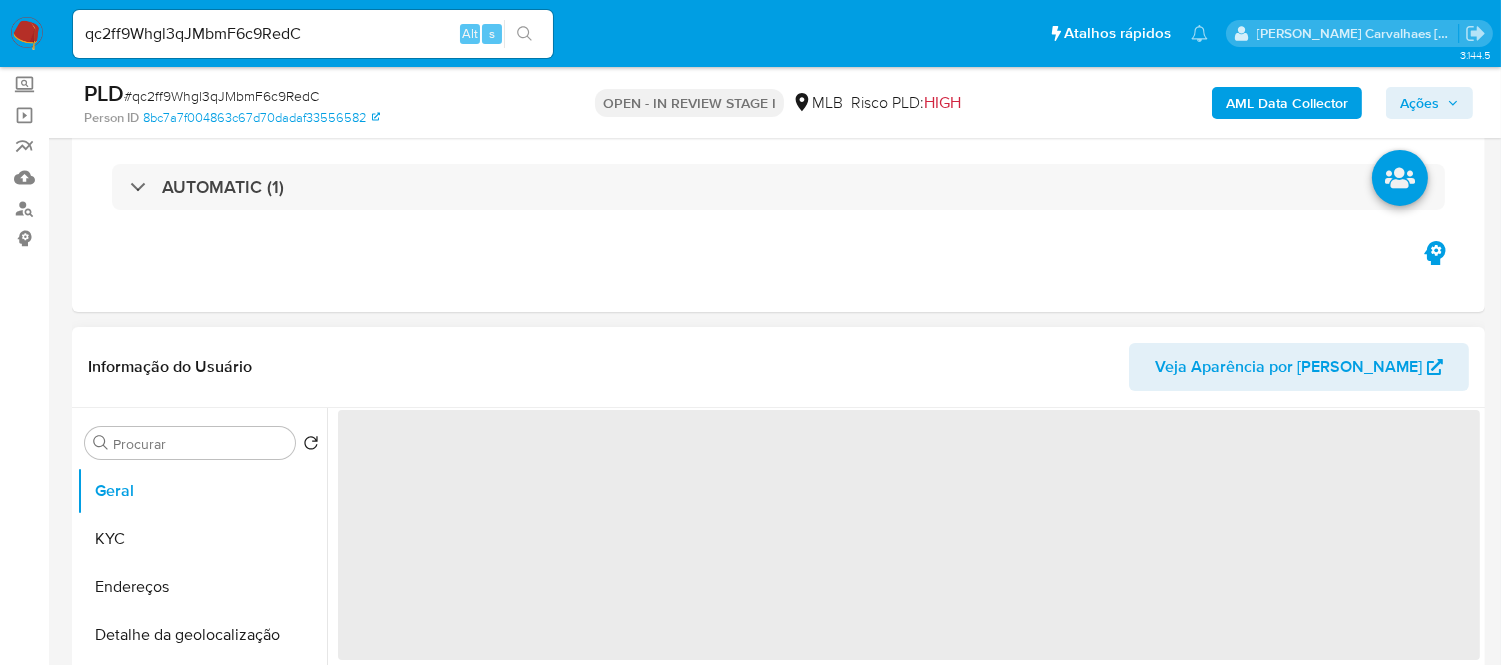 scroll, scrollTop: 0, scrollLeft: 0, axis: both 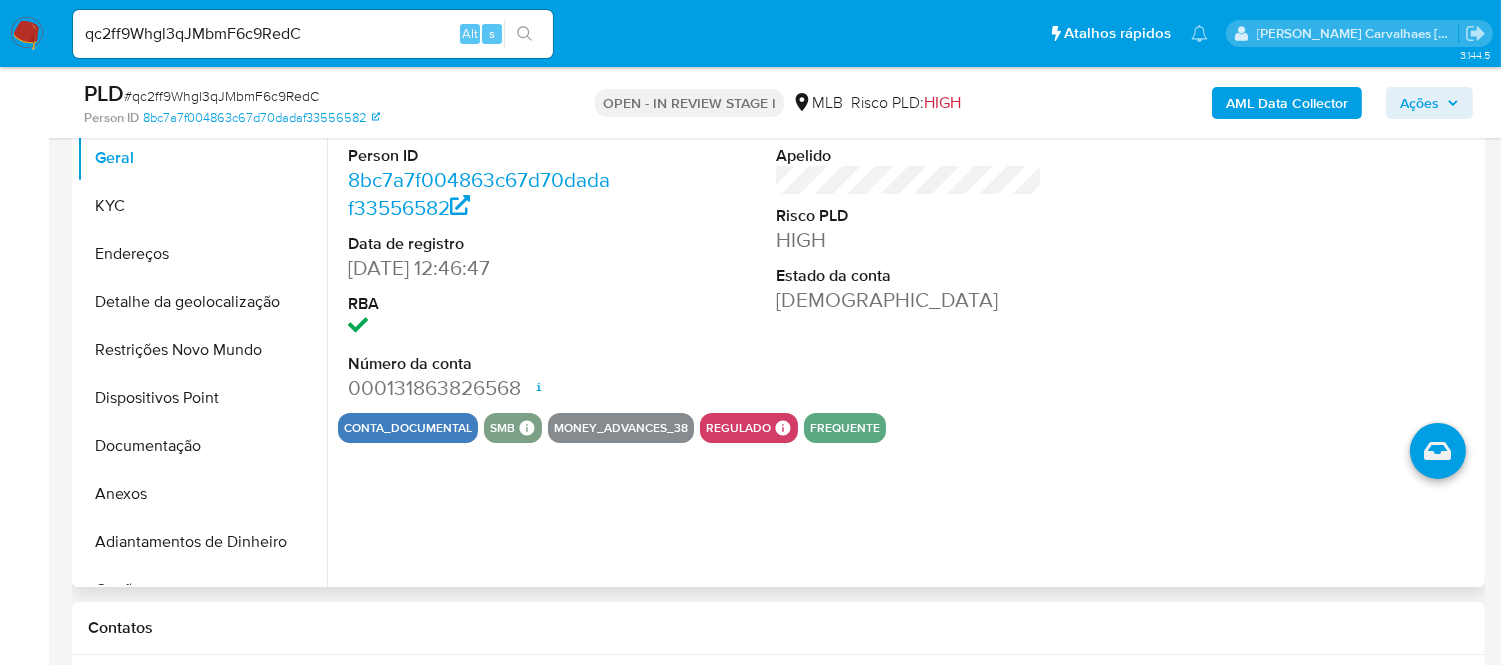type 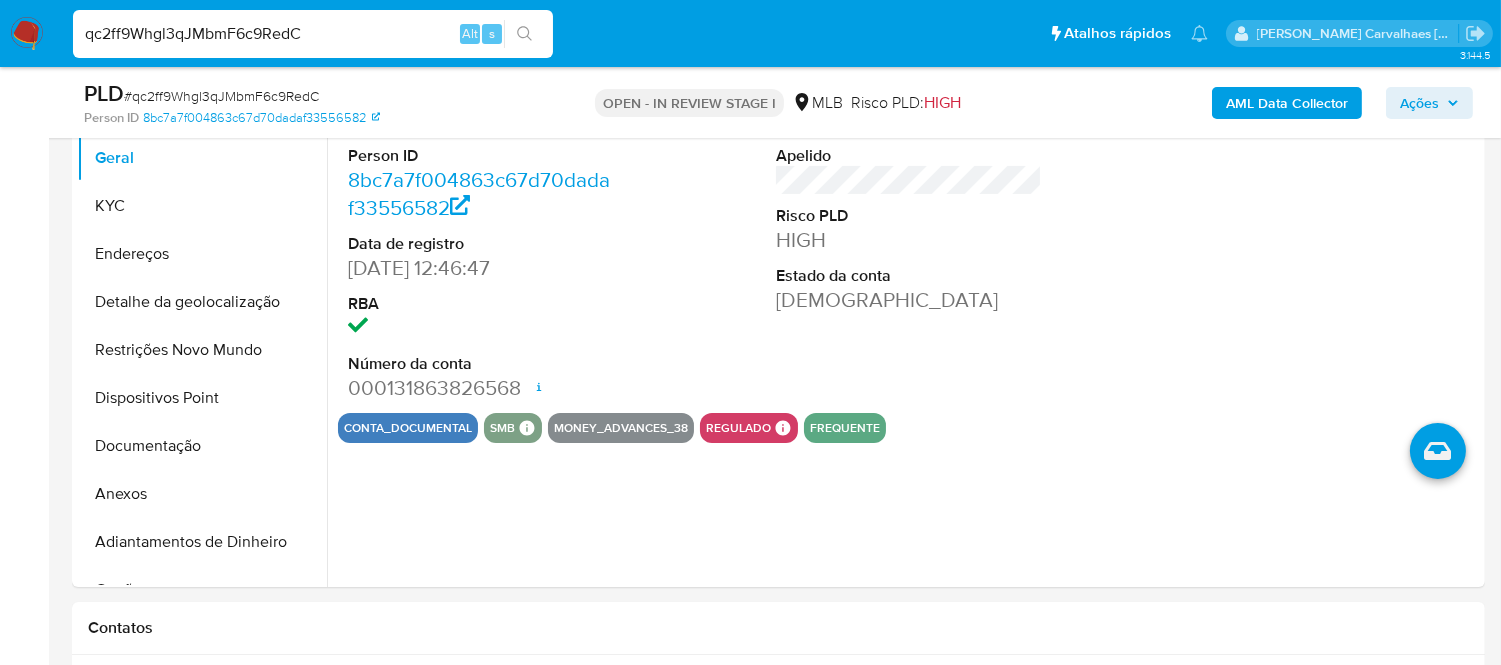 drag, startPoint x: 310, startPoint y: 26, endPoint x: 43, endPoint y: 8, distance: 267.60605 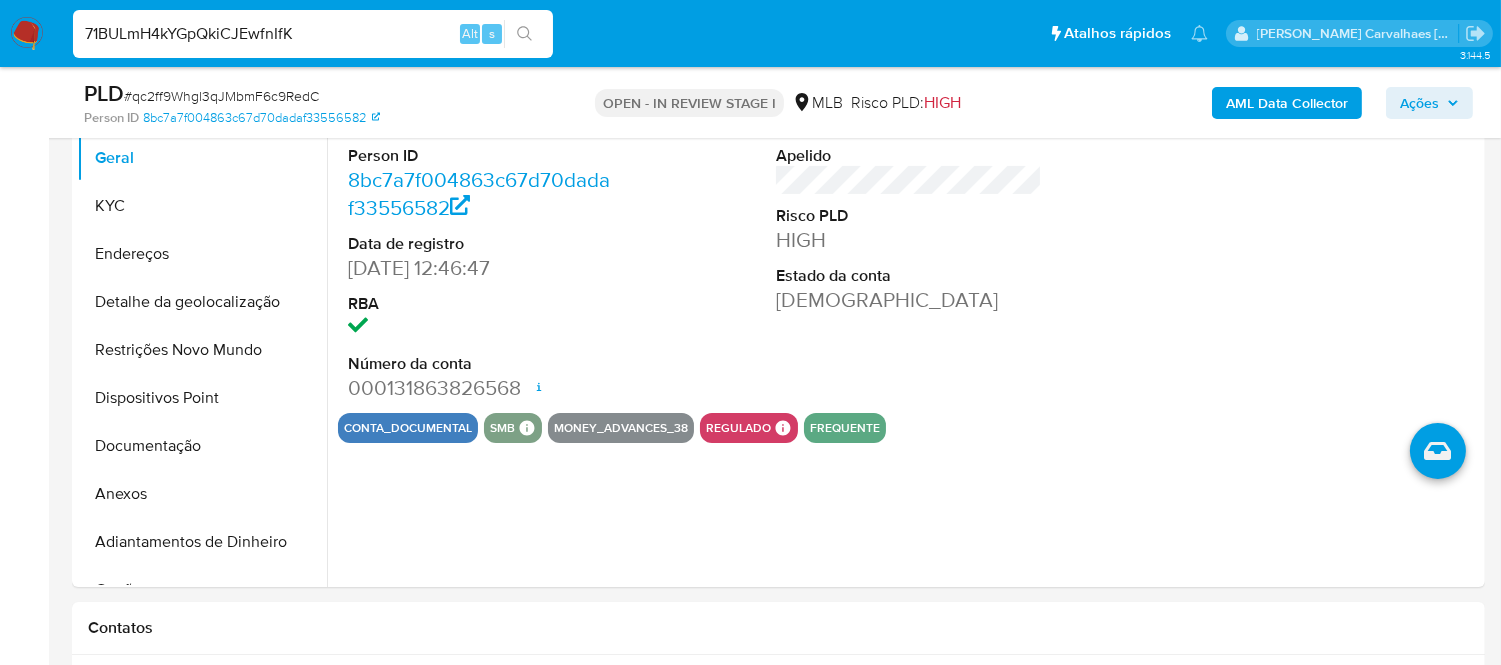 type on "71BULmH4kYGpQkiCJEwfnIfK" 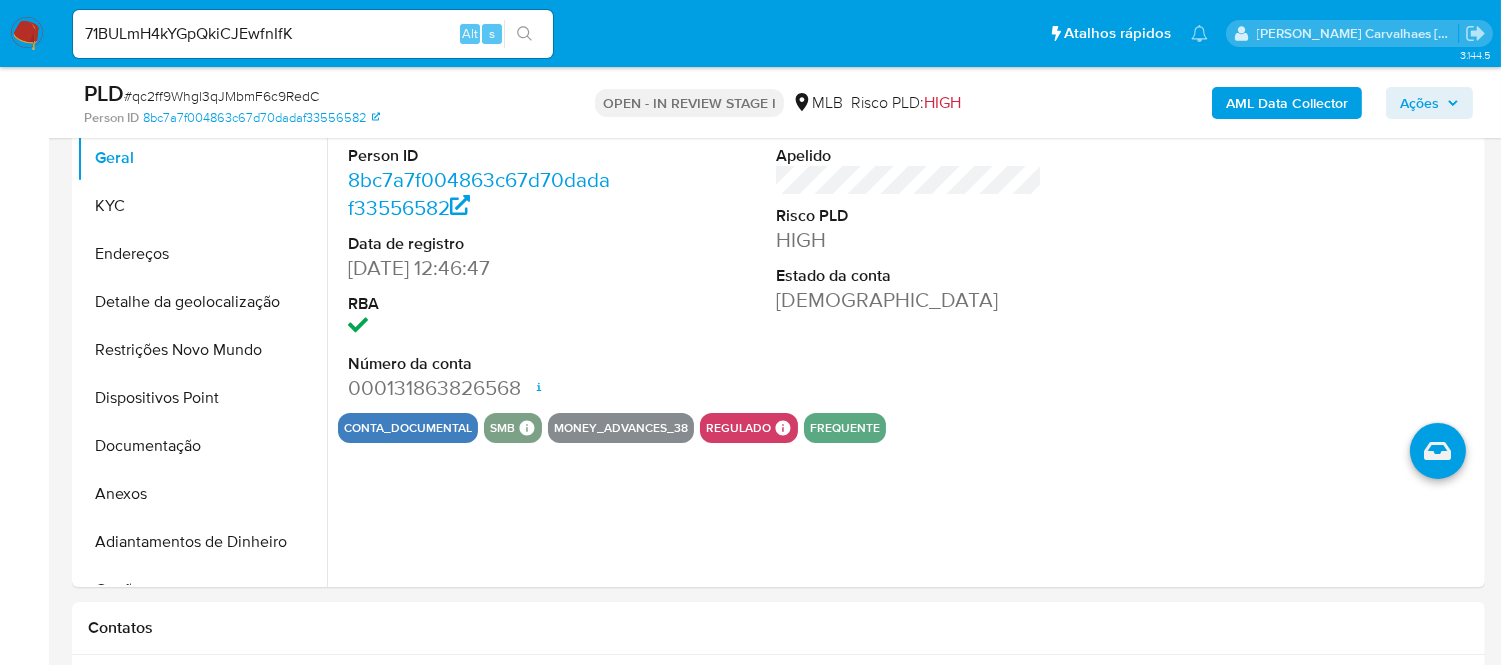click 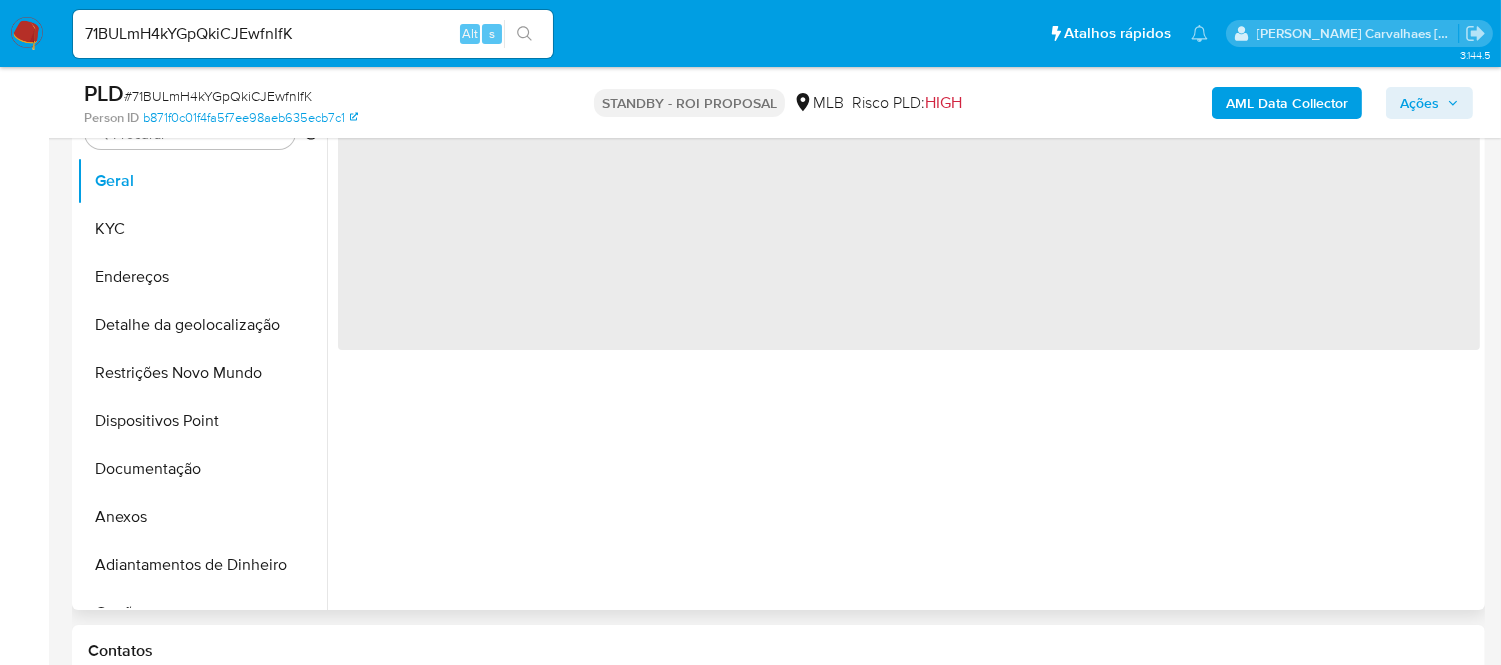 scroll, scrollTop: 444, scrollLeft: 0, axis: vertical 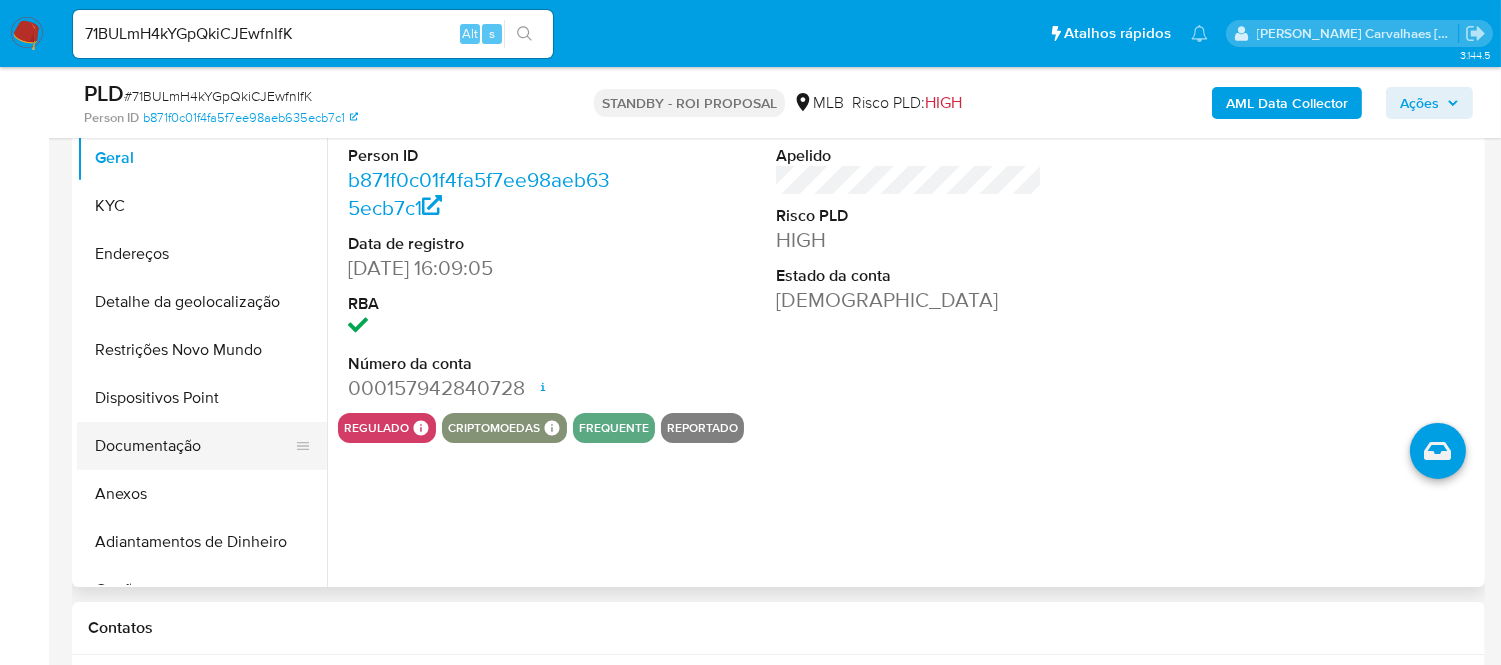 select on "10" 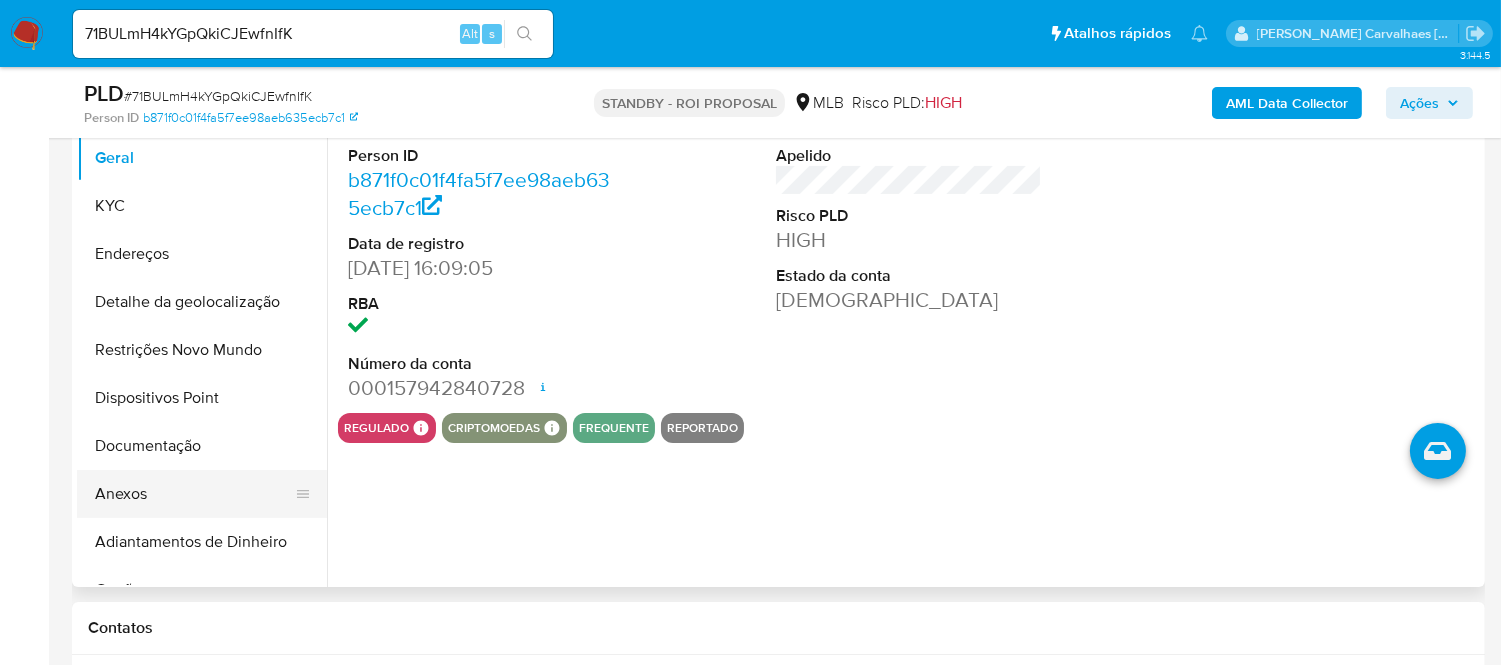 click on "Anexos" at bounding box center [194, 494] 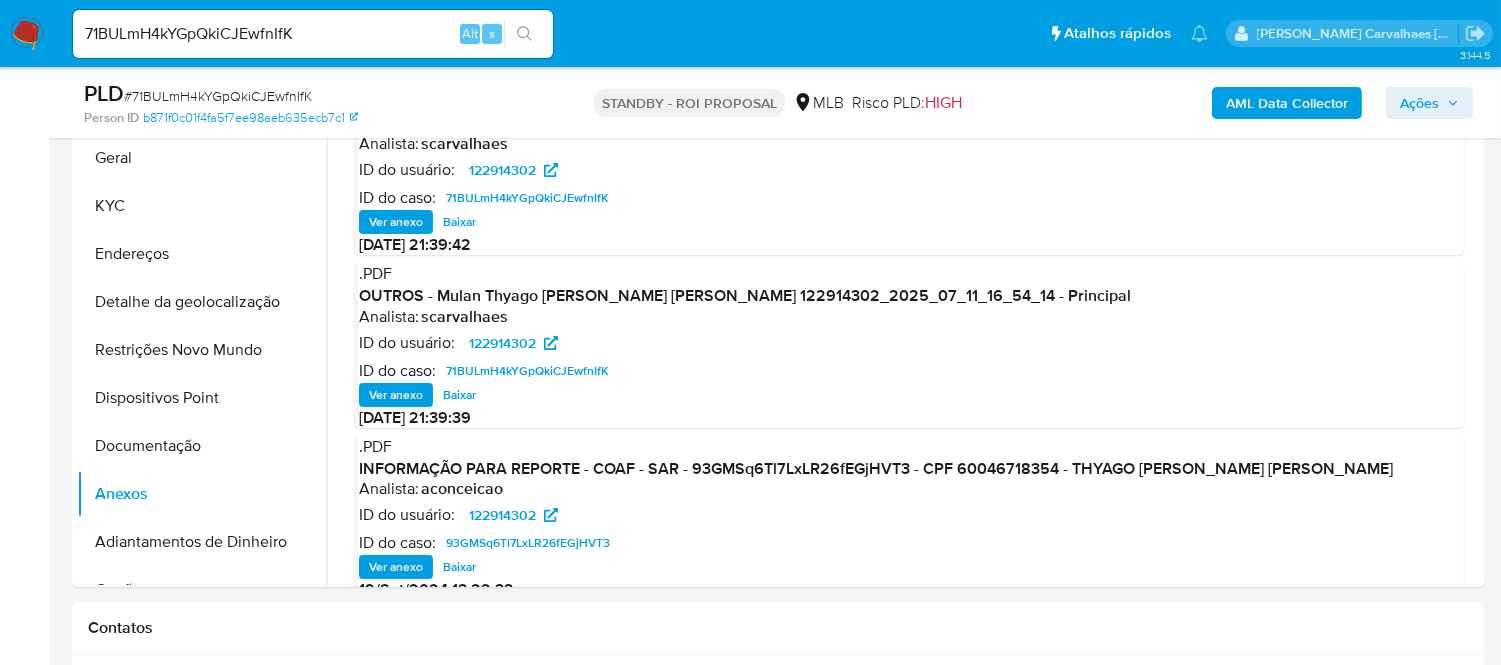 scroll, scrollTop: 333, scrollLeft: 0, axis: vertical 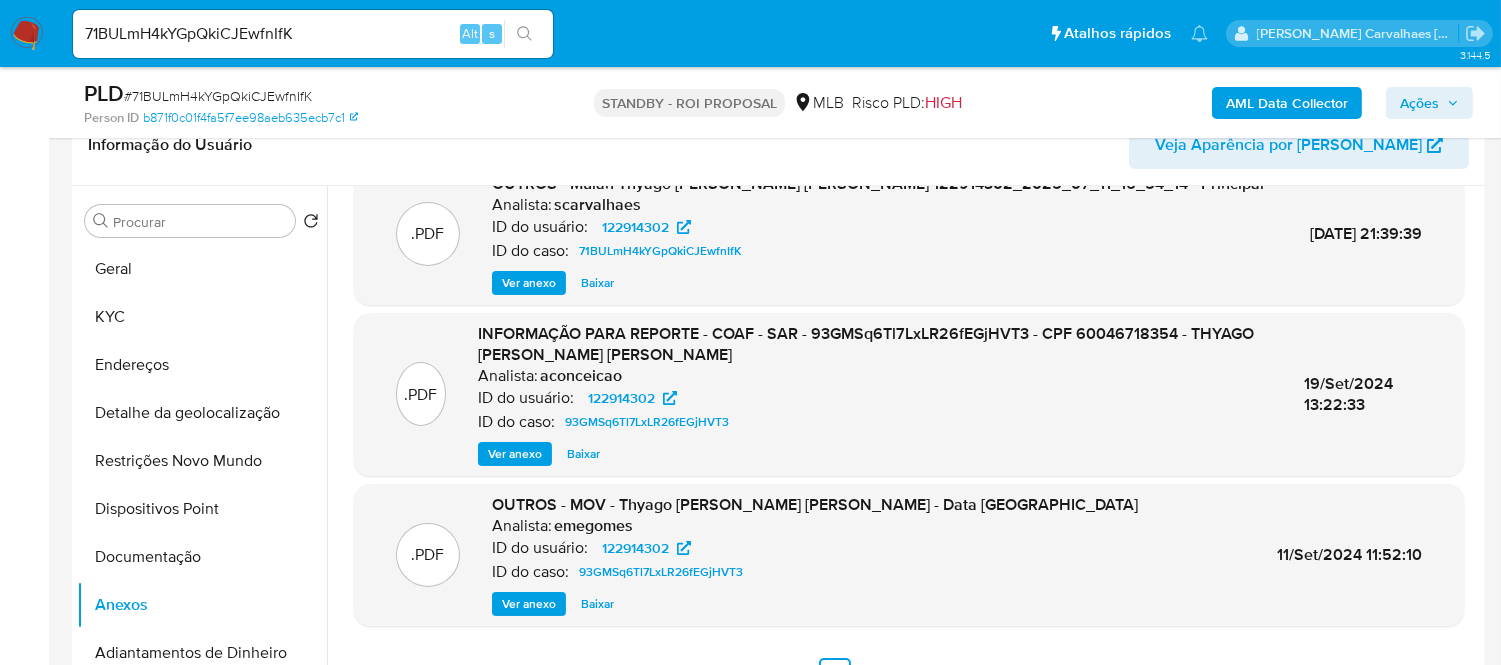 click on "Ver anexo" at bounding box center (515, 454) 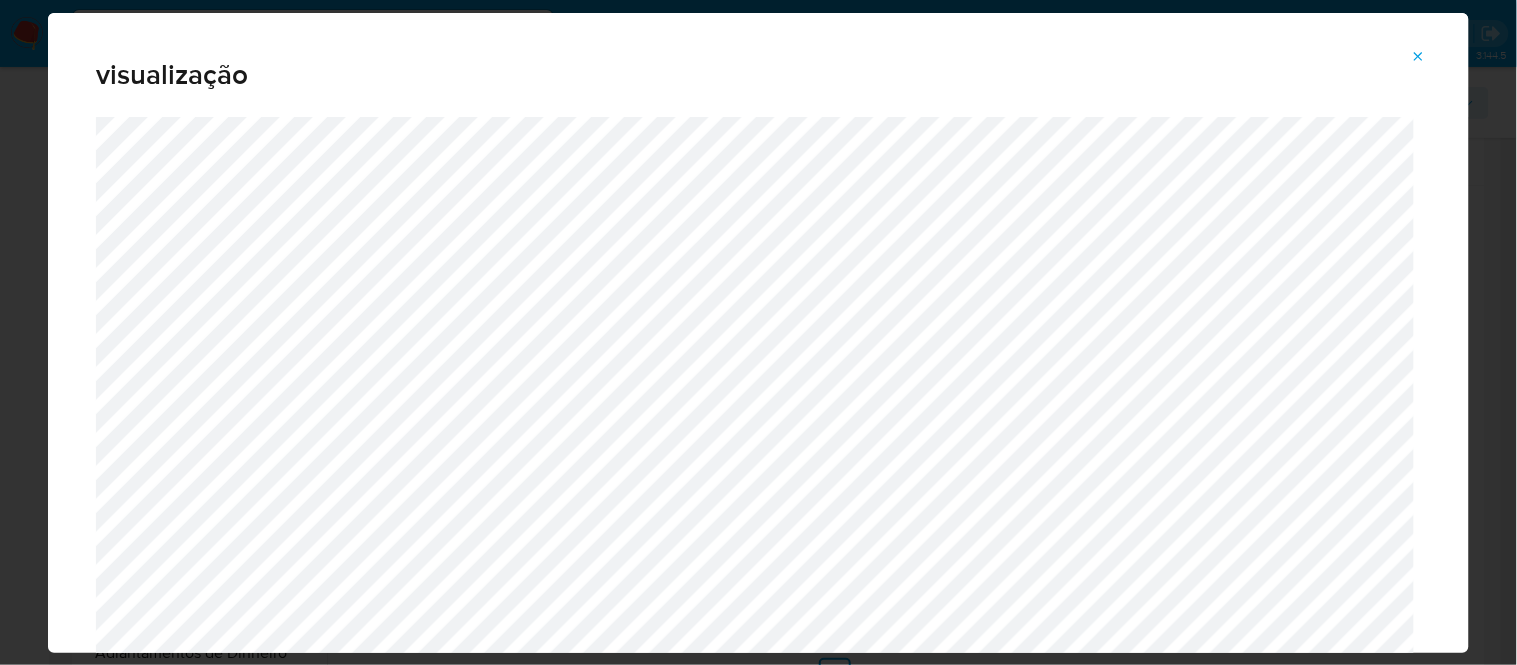 scroll, scrollTop: 103, scrollLeft: 0, axis: vertical 